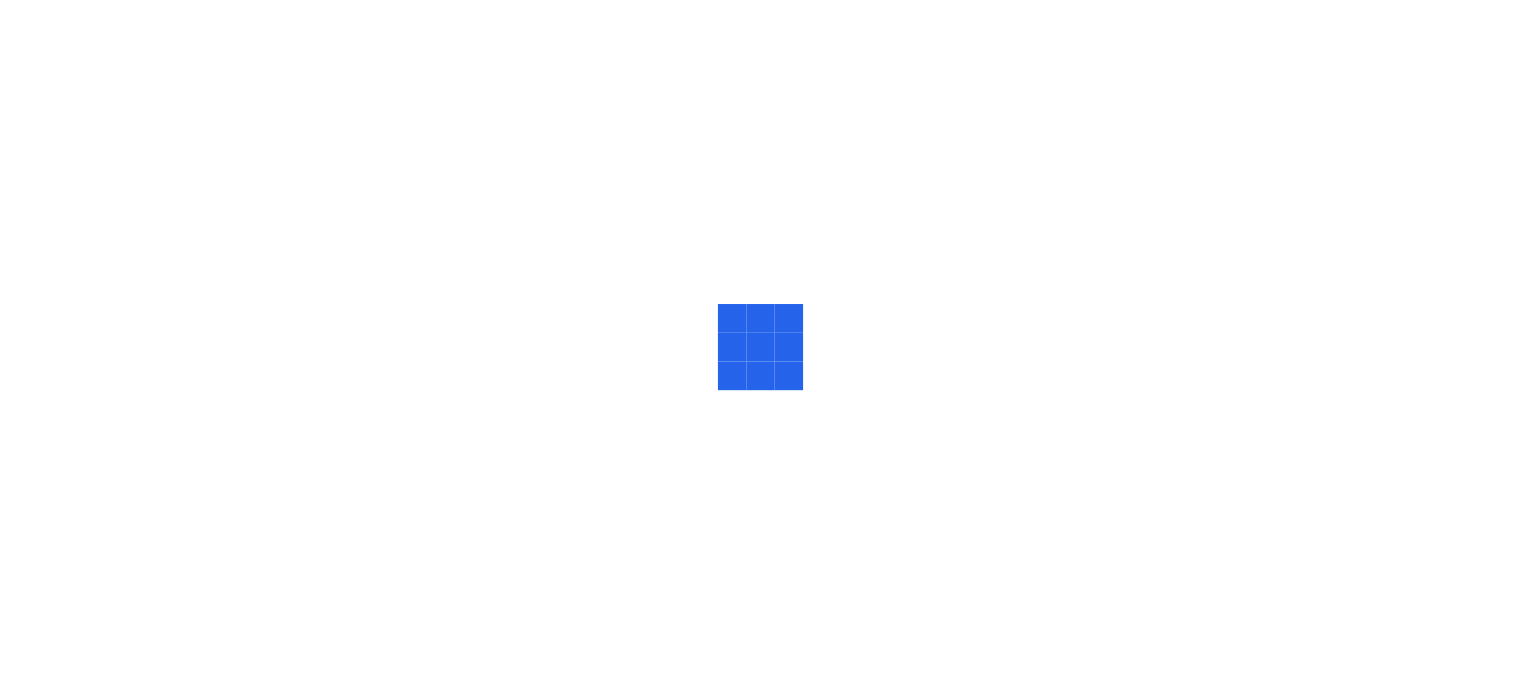 scroll, scrollTop: 0, scrollLeft: 0, axis: both 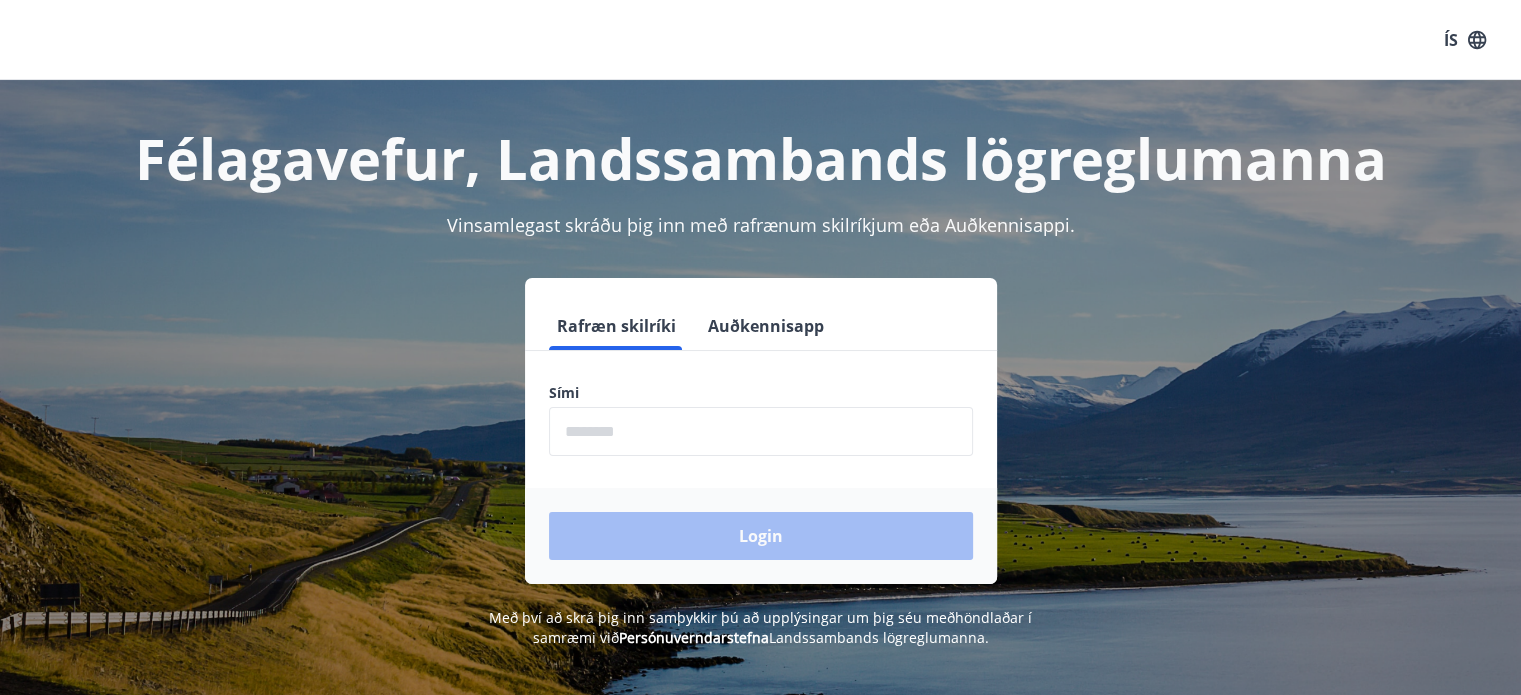 click at bounding box center [761, 431] 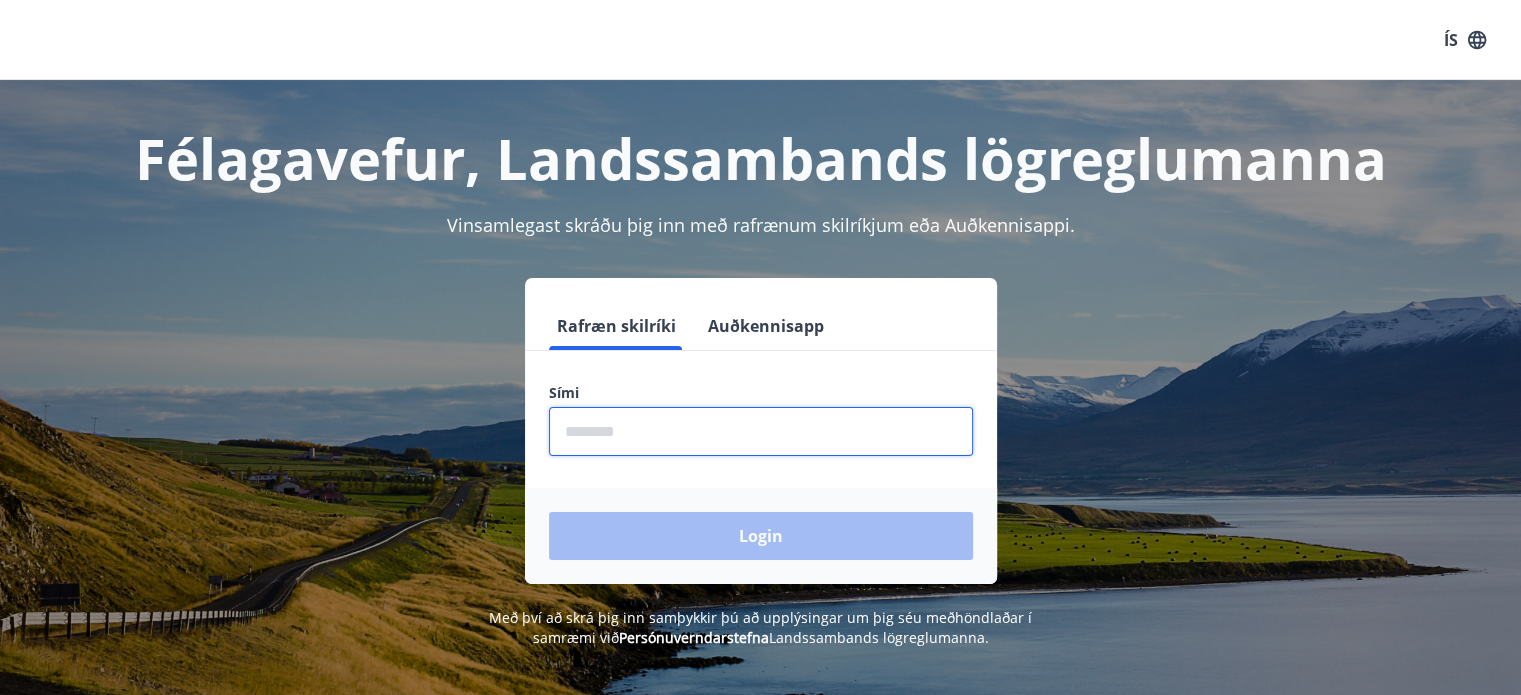 type on "********" 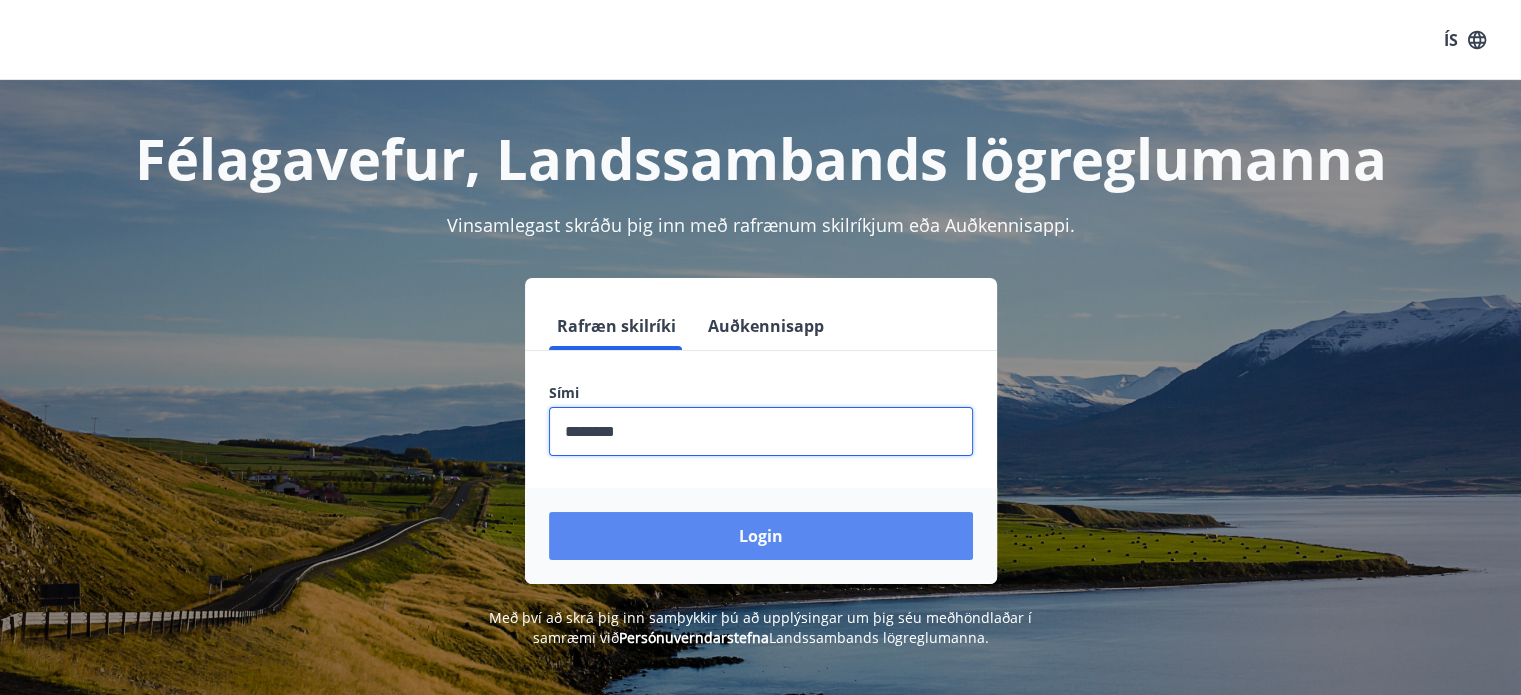 click on "Login" at bounding box center [761, 536] 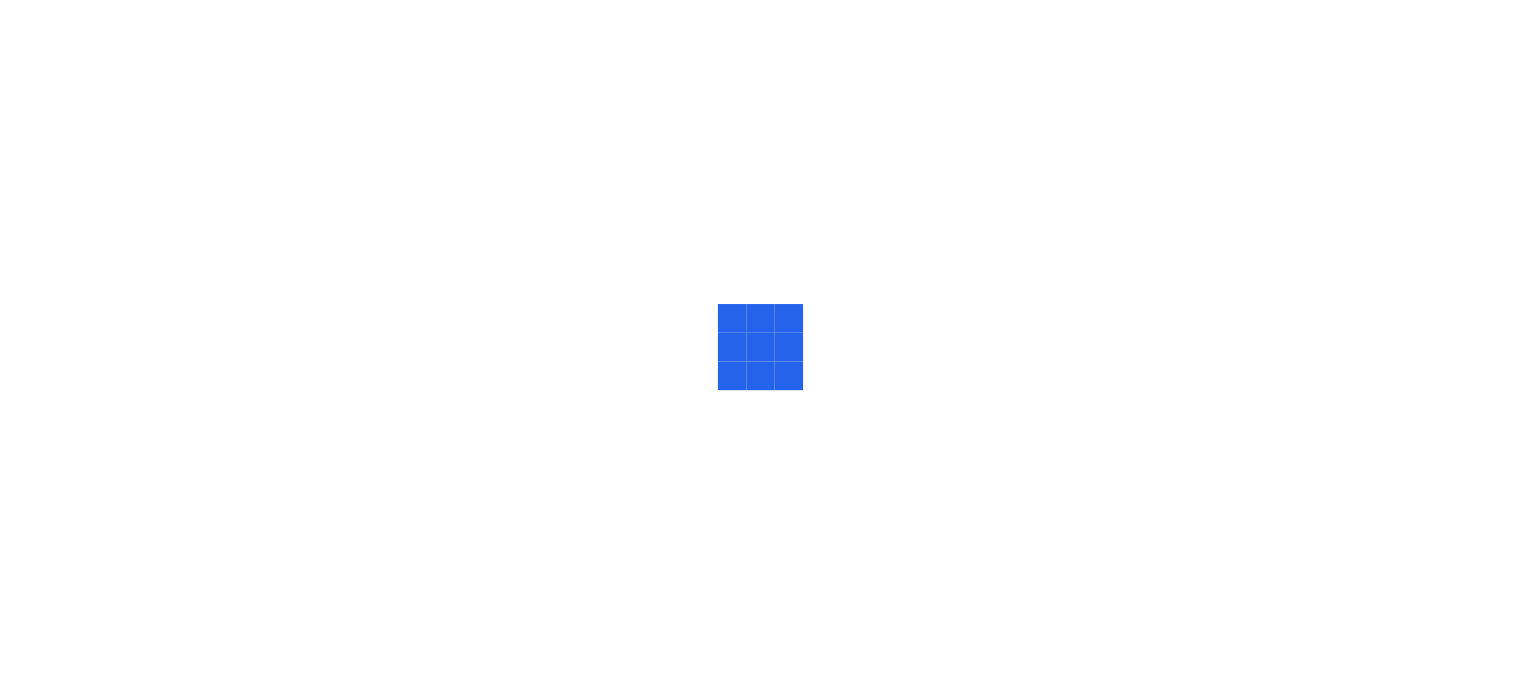 scroll, scrollTop: 0, scrollLeft: 0, axis: both 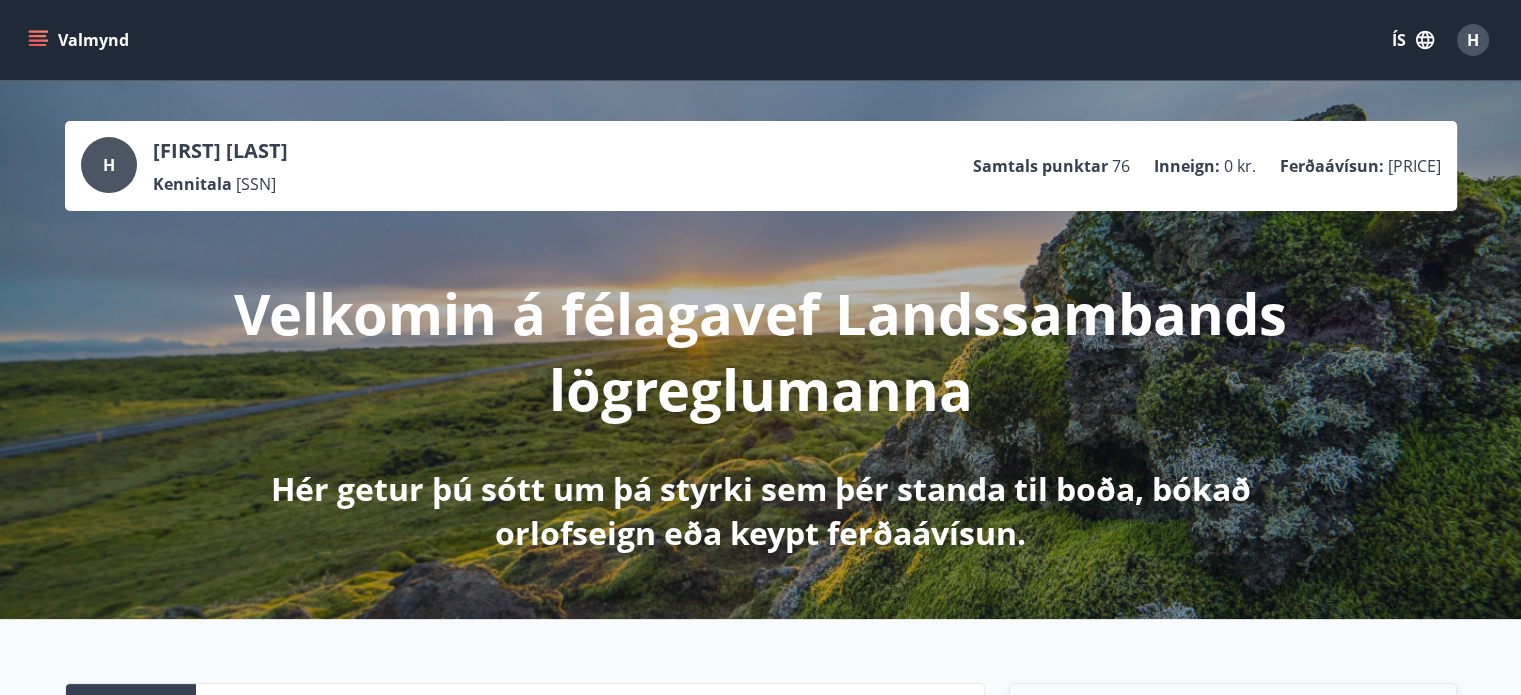 click 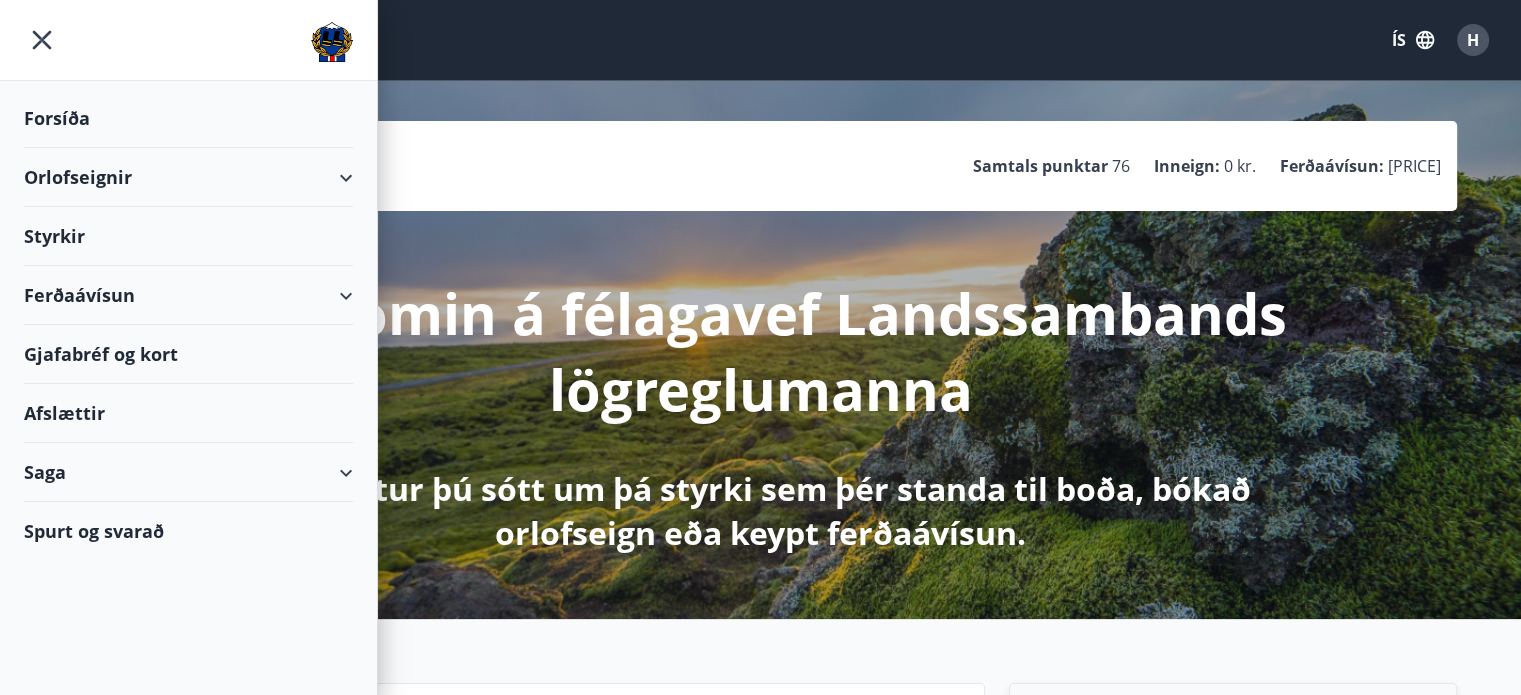 click on "Gjafabréf og kort" at bounding box center [188, 354] 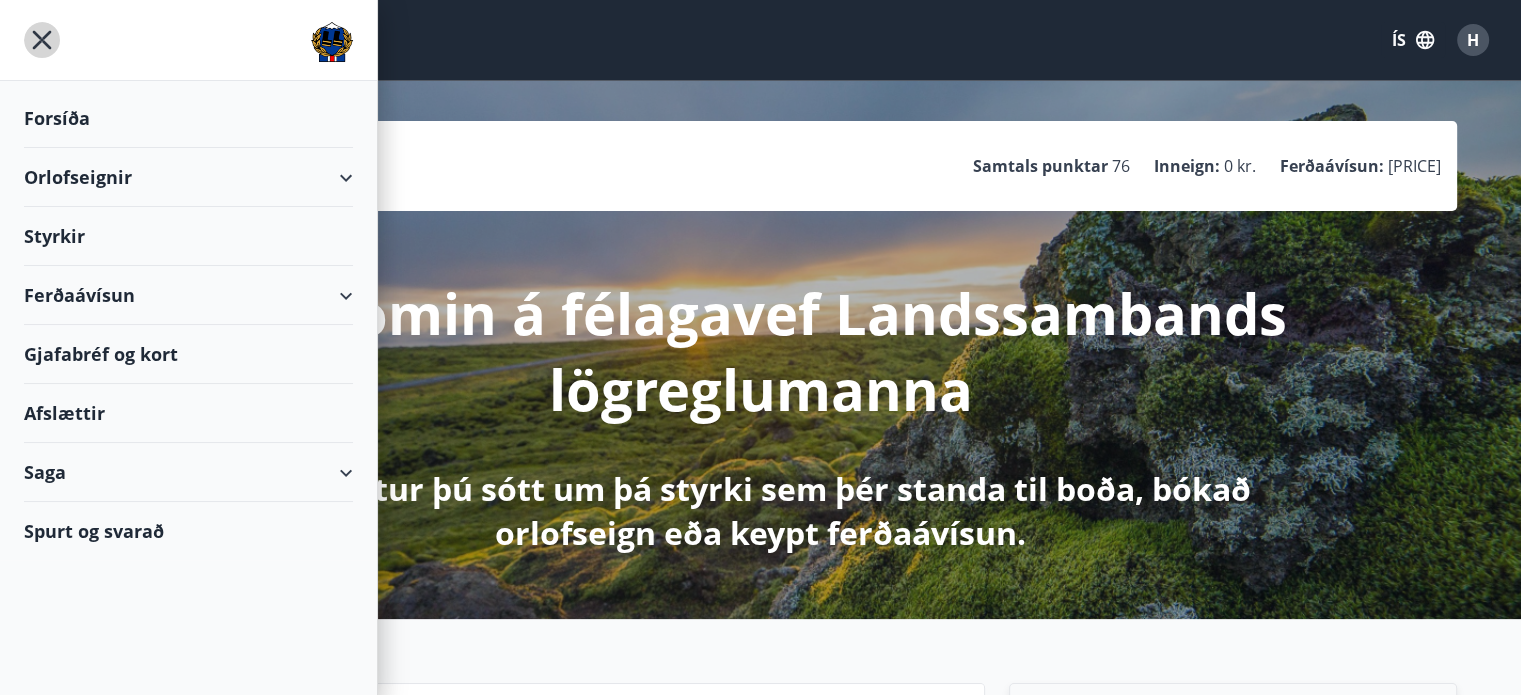 click 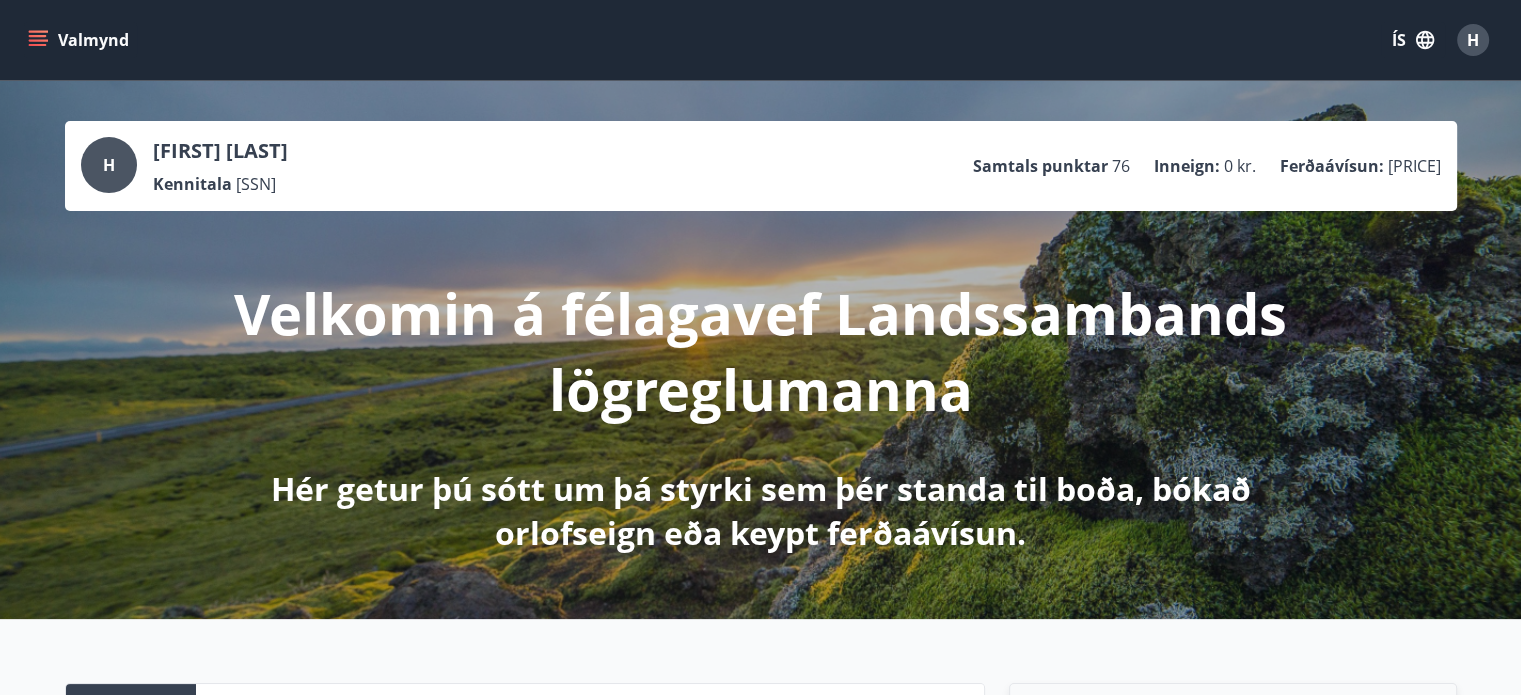 click 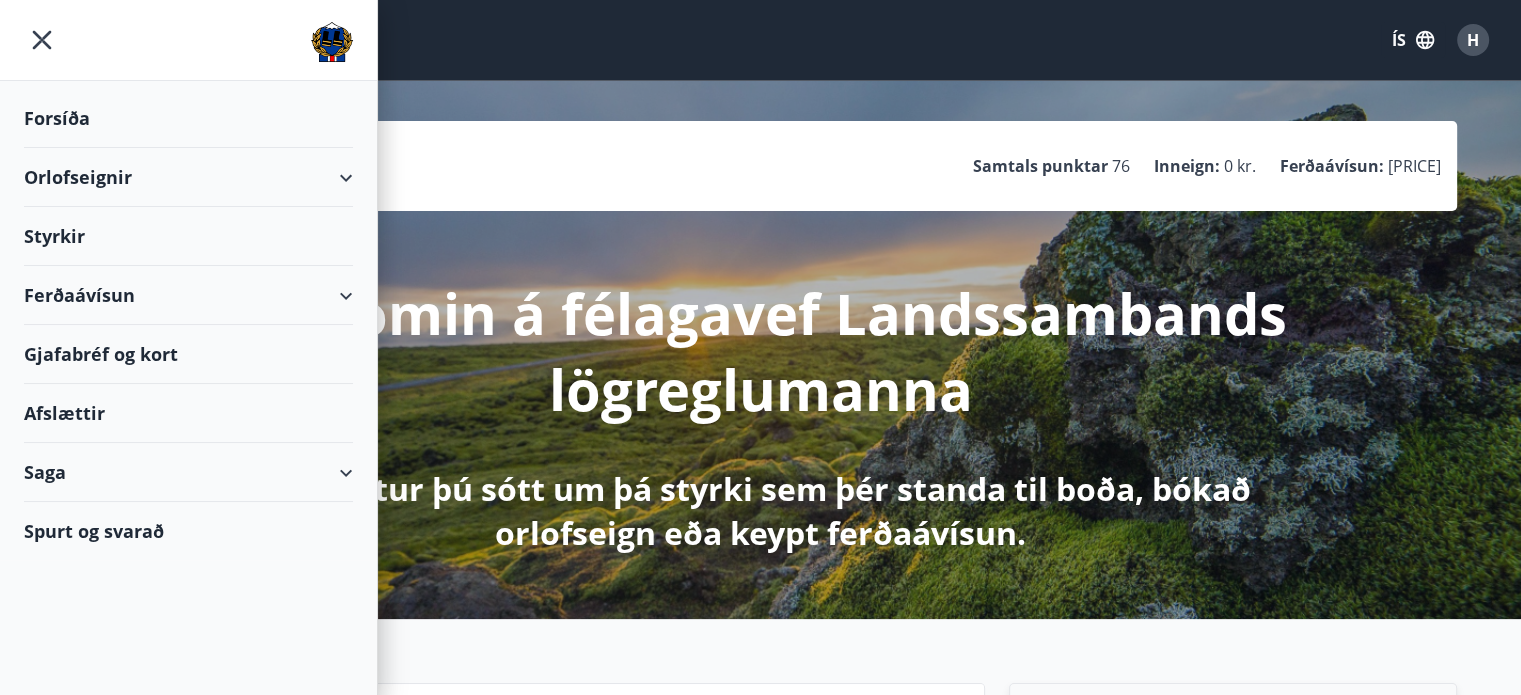 click on "Orlofseignir" at bounding box center (188, 177) 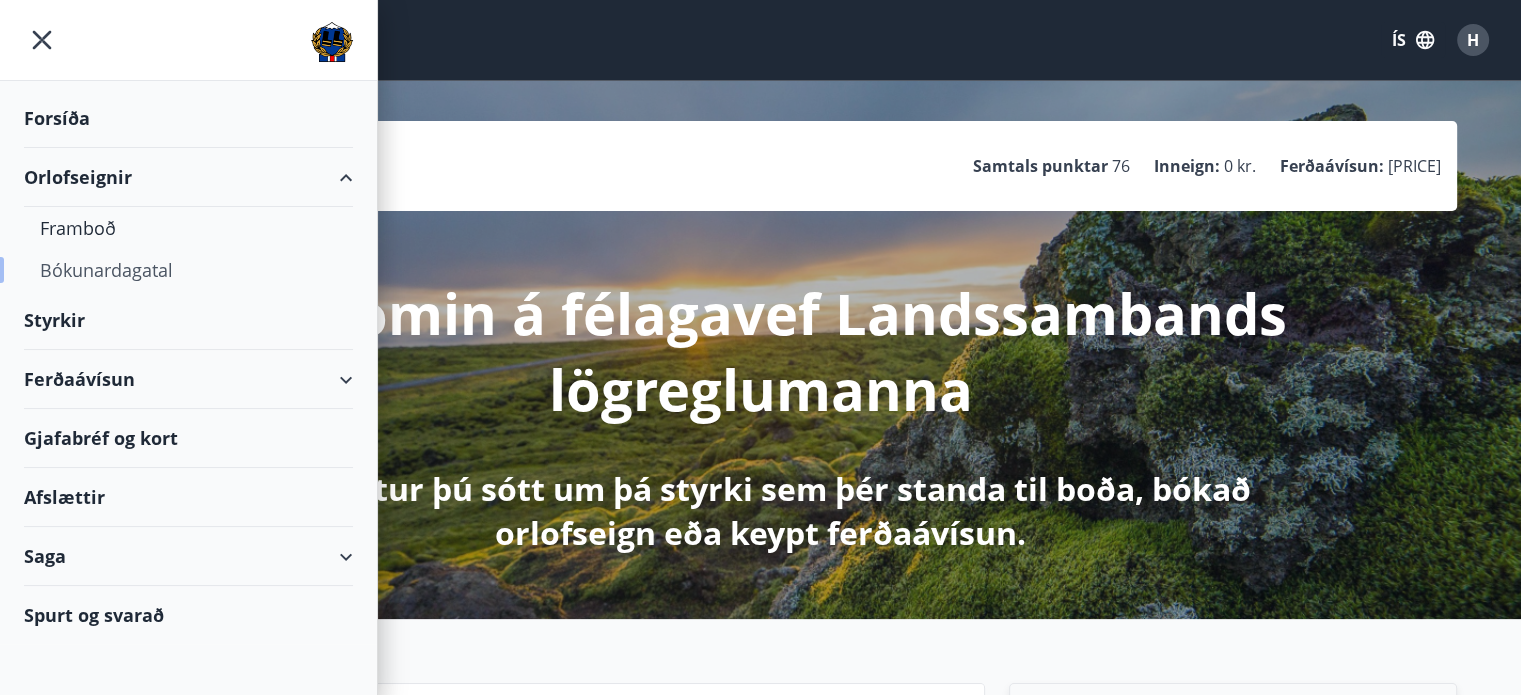 click on "Bókunardagatal" at bounding box center (188, 270) 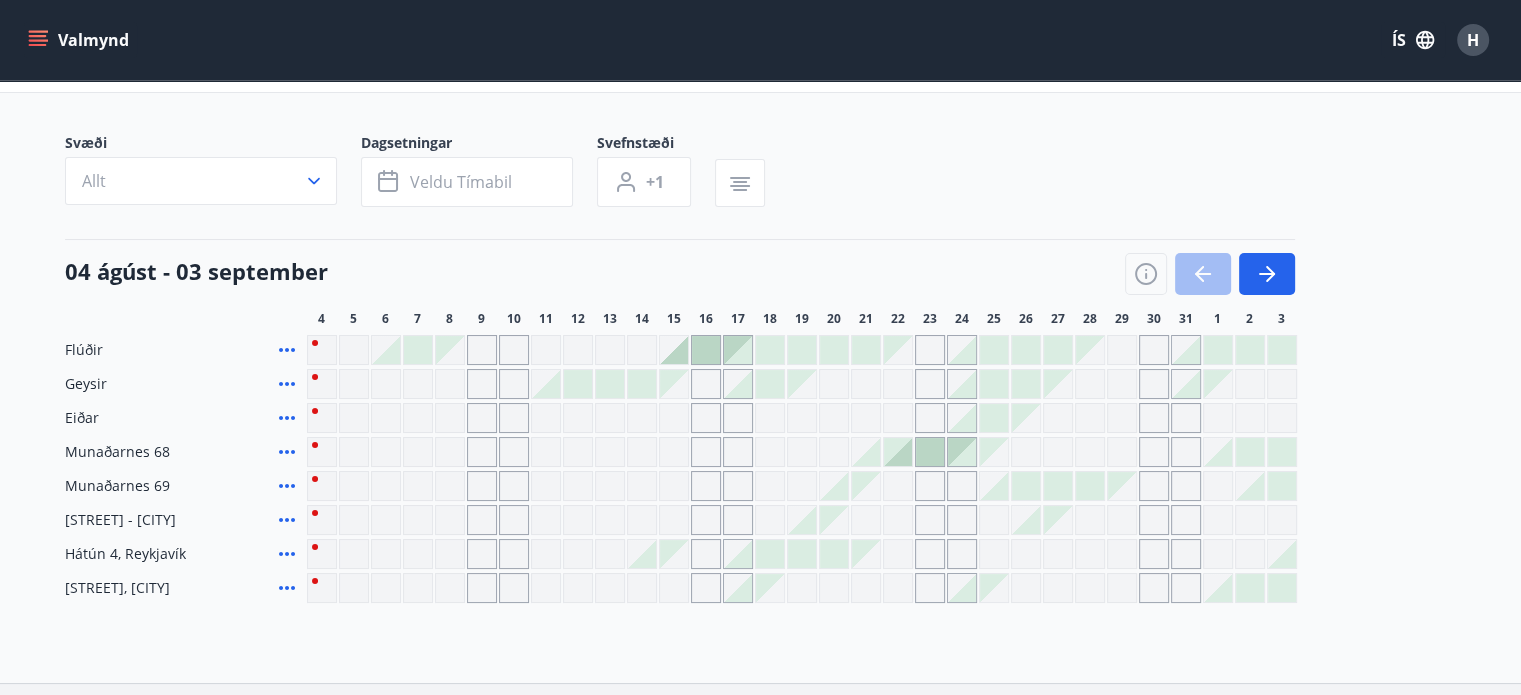scroll, scrollTop: 100, scrollLeft: 0, axis: vertical 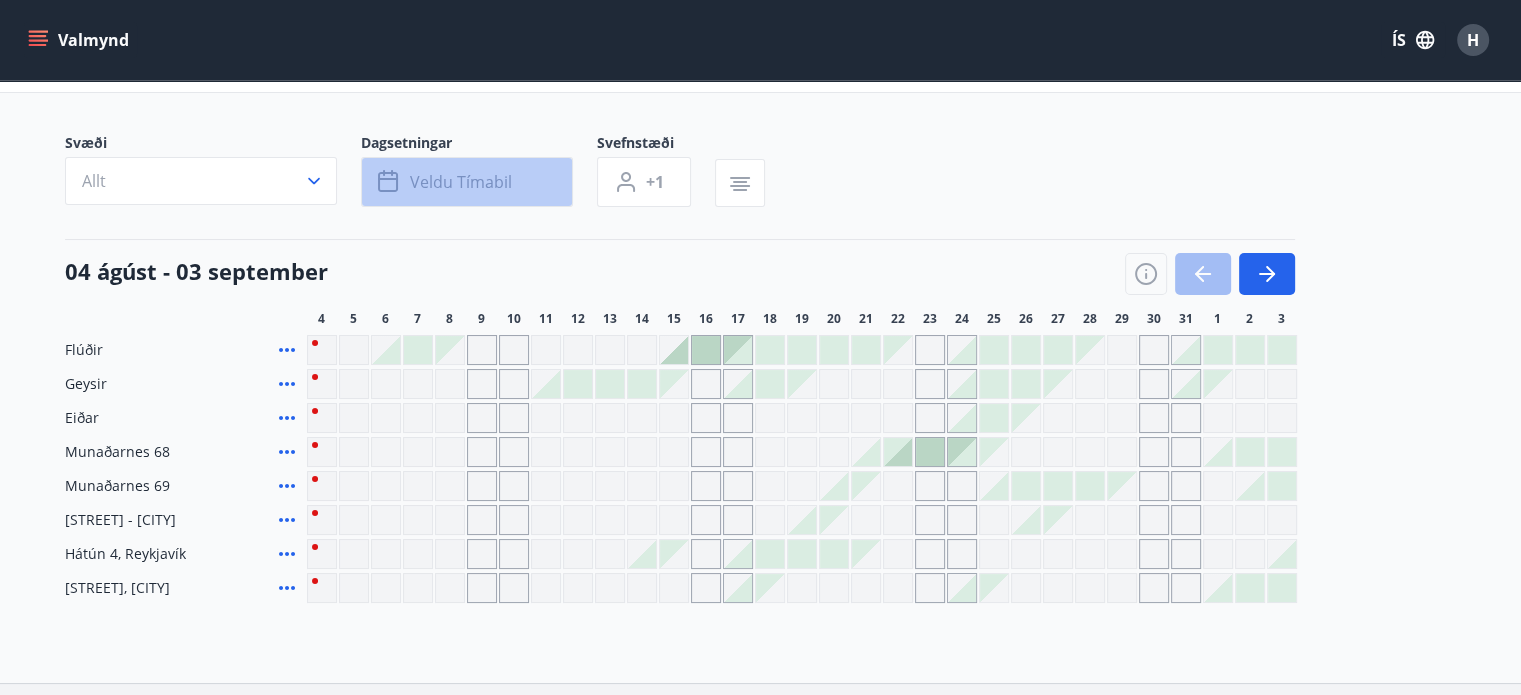 click on "Veldu tímabil" at bounding box center [461, 182] 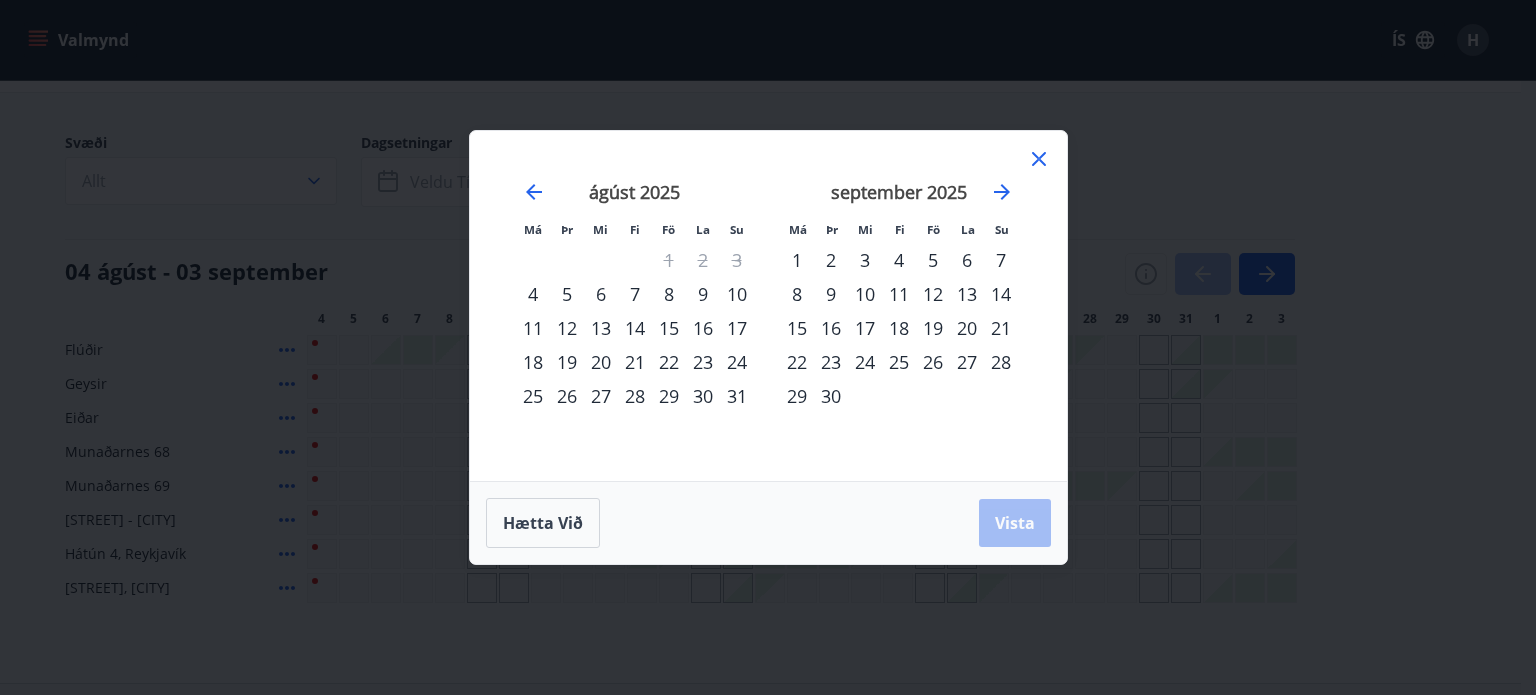 click on "4" at bounding box center (533, 294) 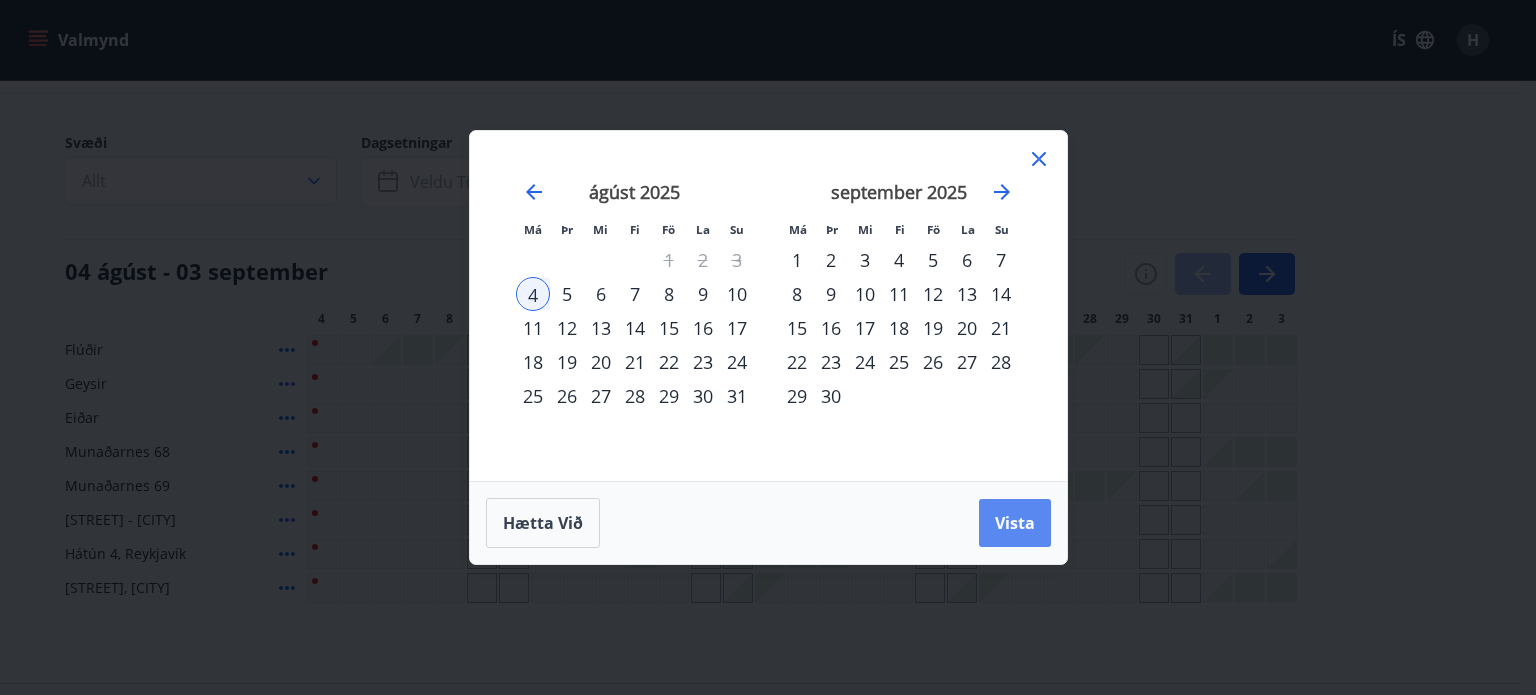 click on "Vista" at bounding box center [1015, 523] 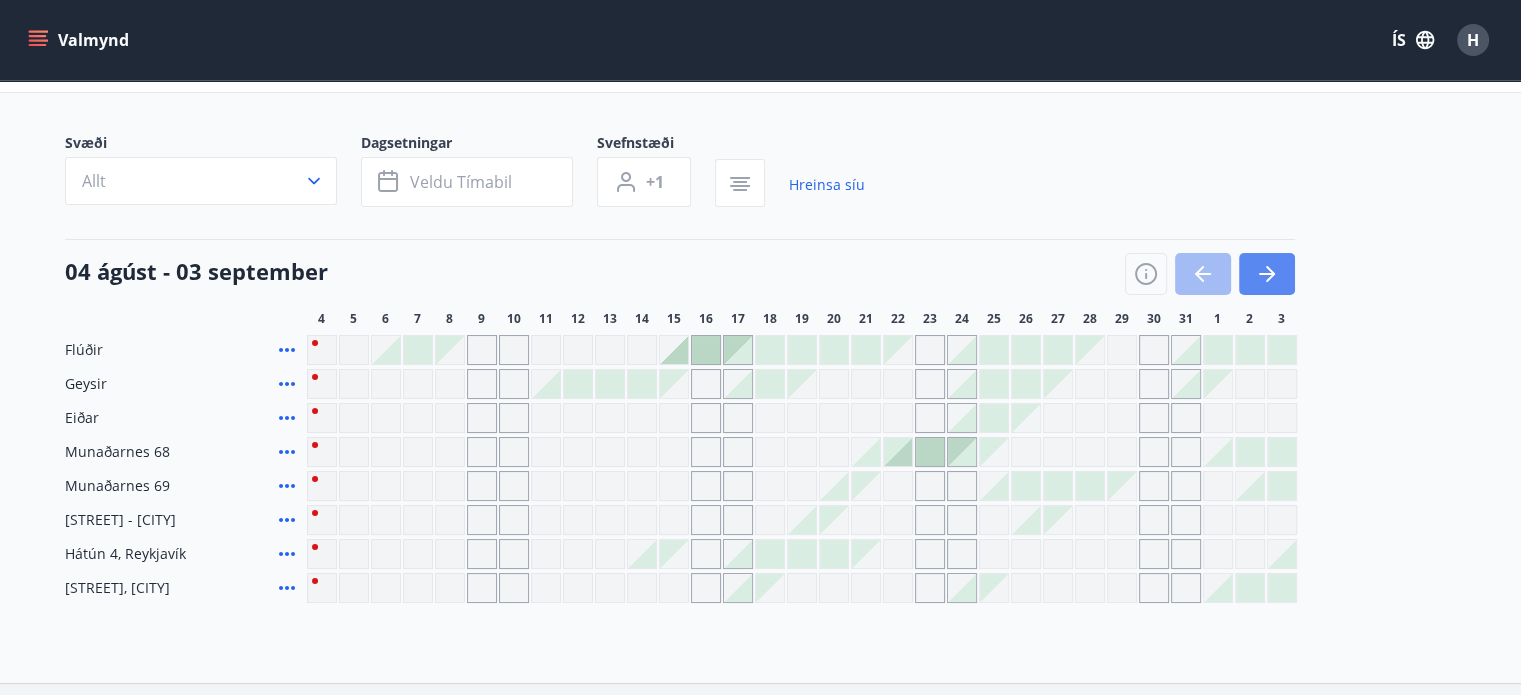 click at bounding box center (1267, 274) 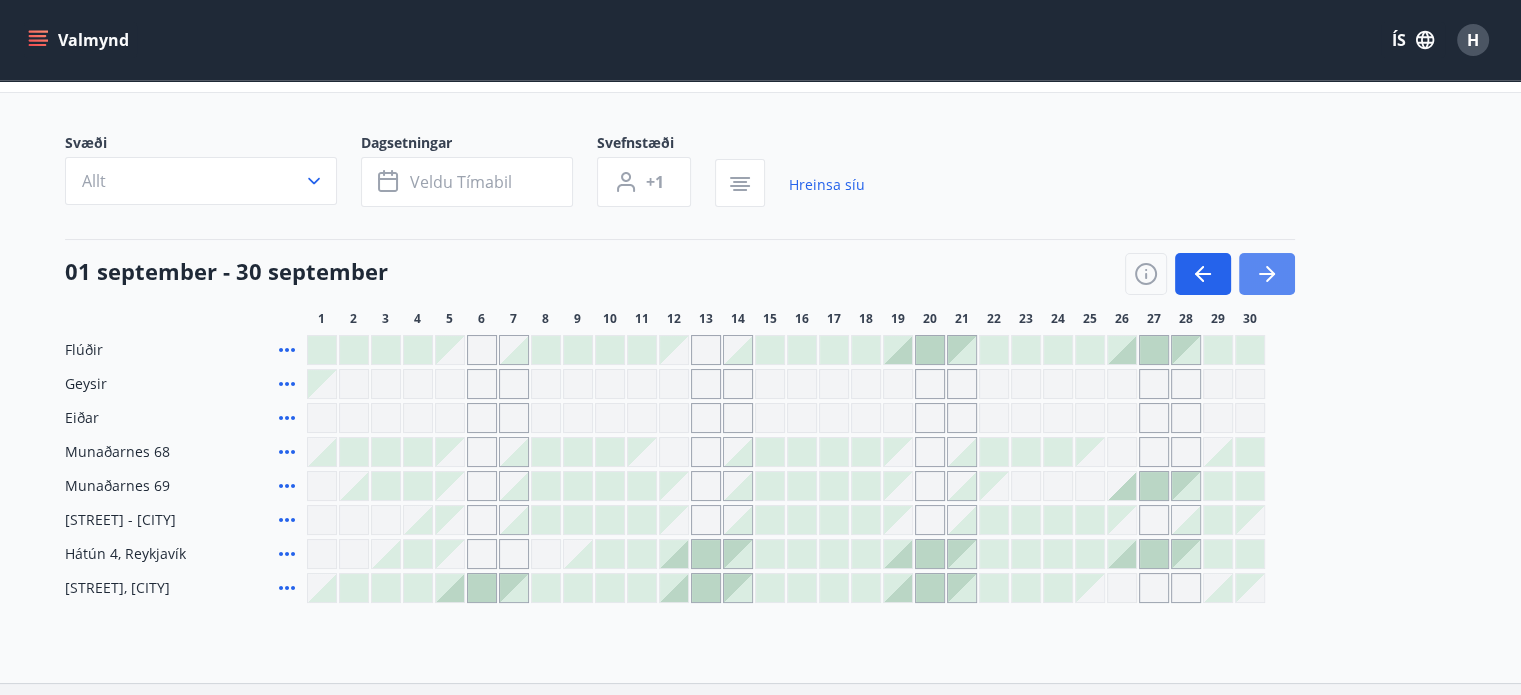 click at bounding box center [1267, 274] 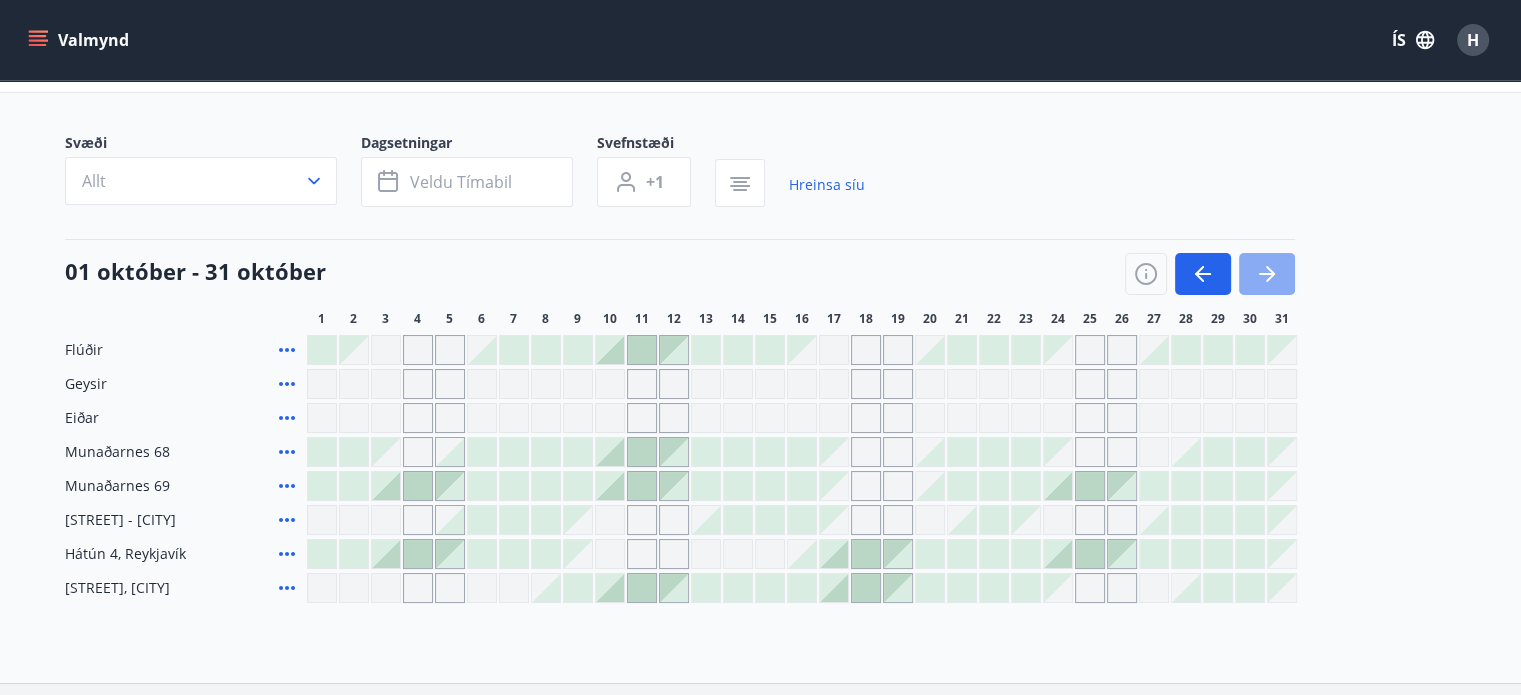 click at bounding box center [1267, 274] 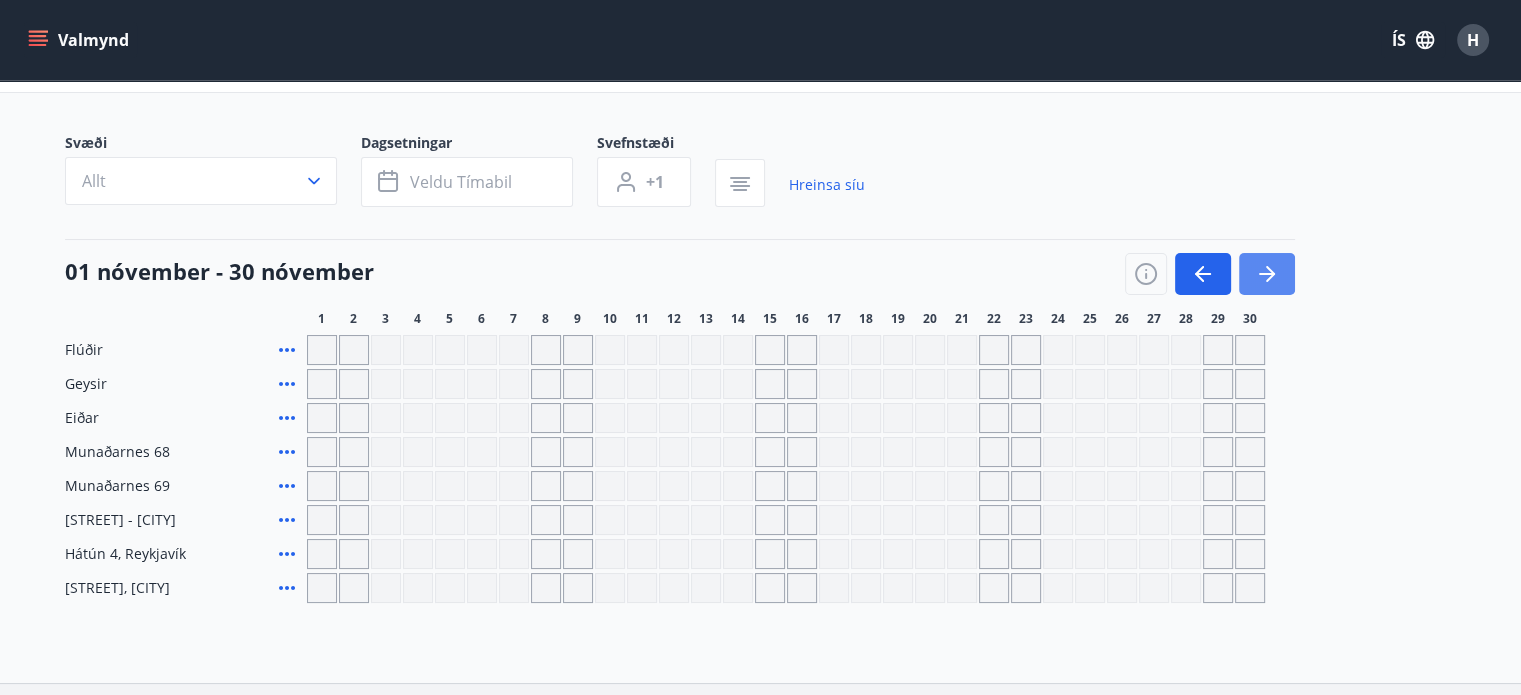 click at bounding box center [1267, 274] 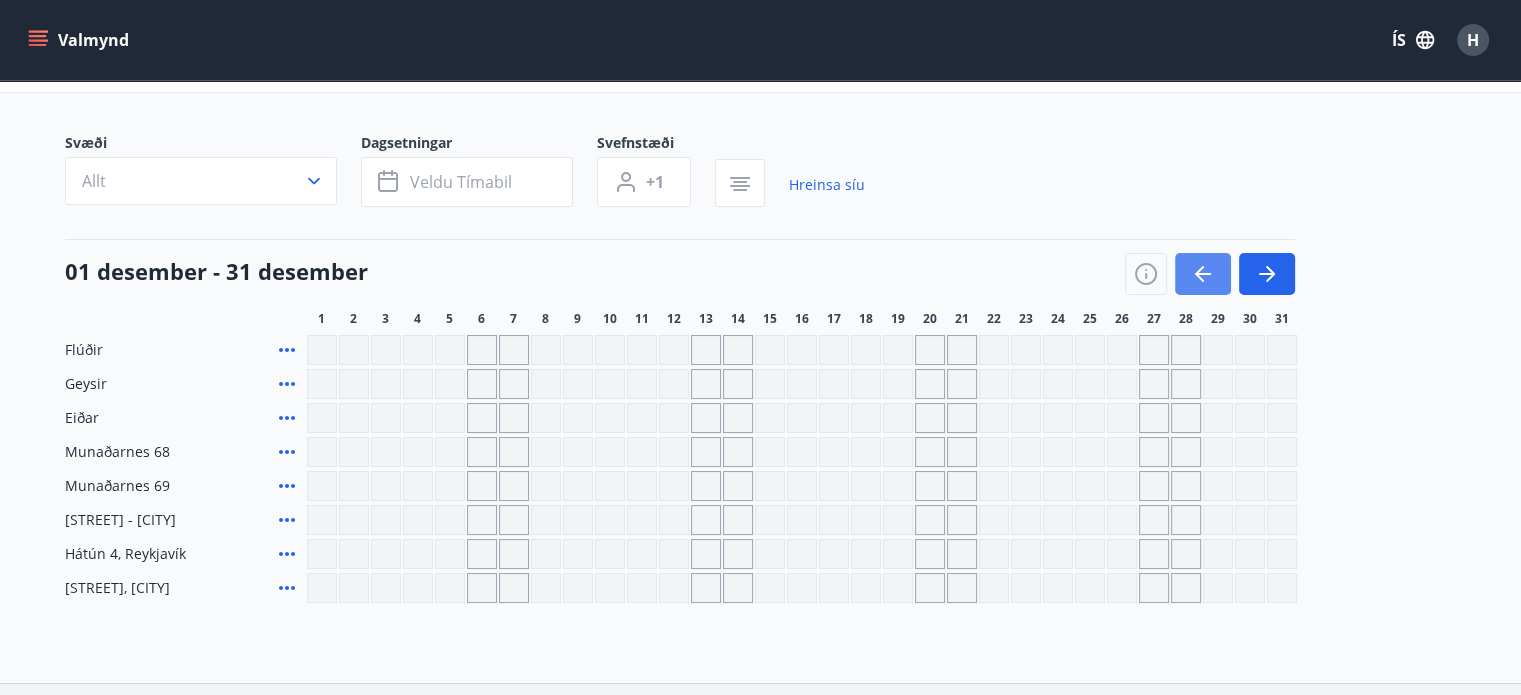 click 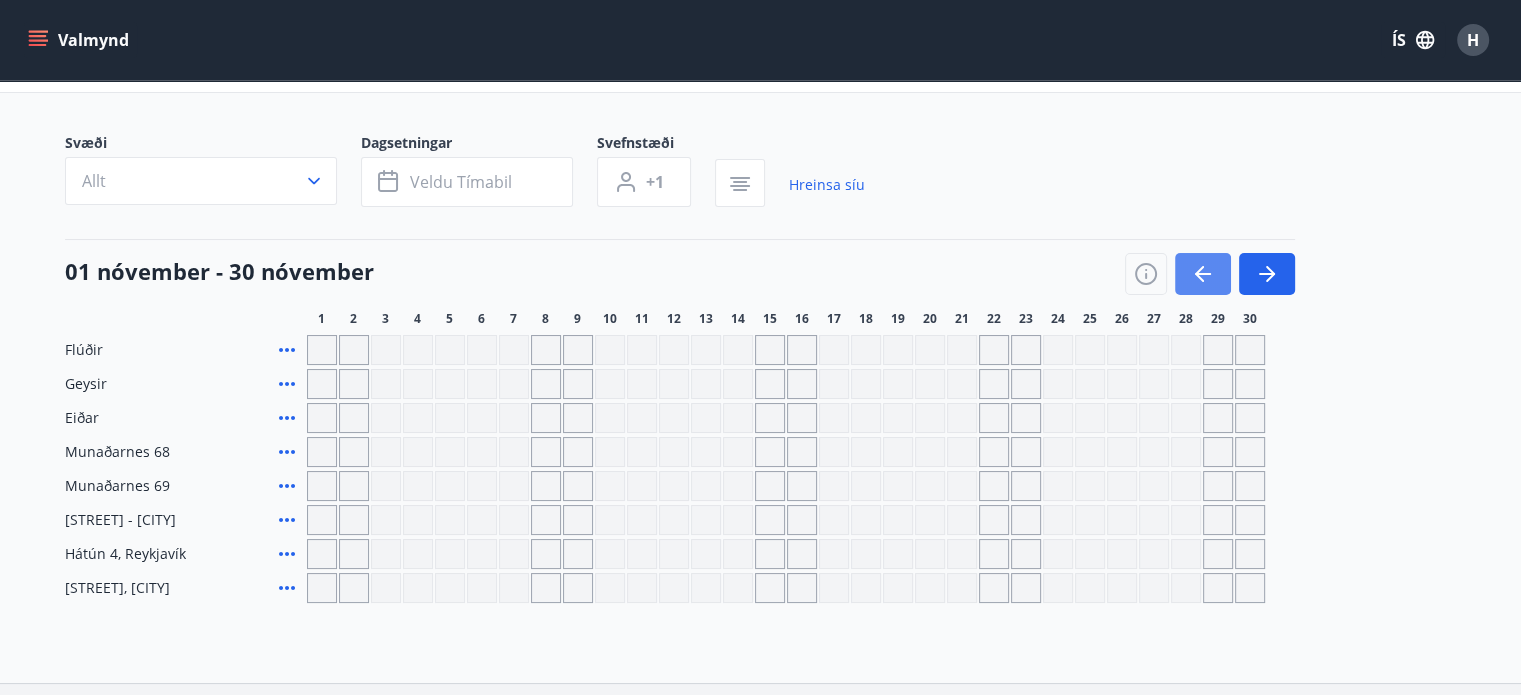 click 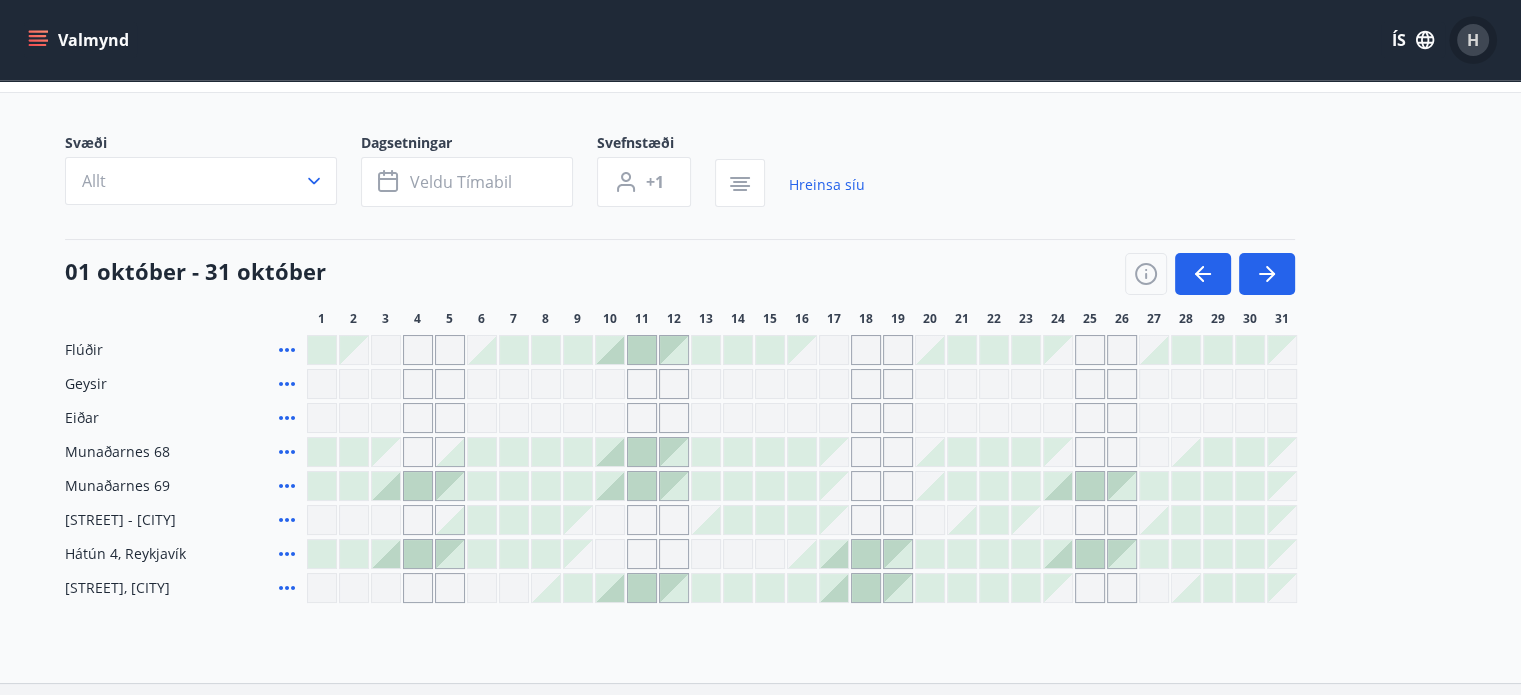 click on "H" at bounding box center [1473, 40] 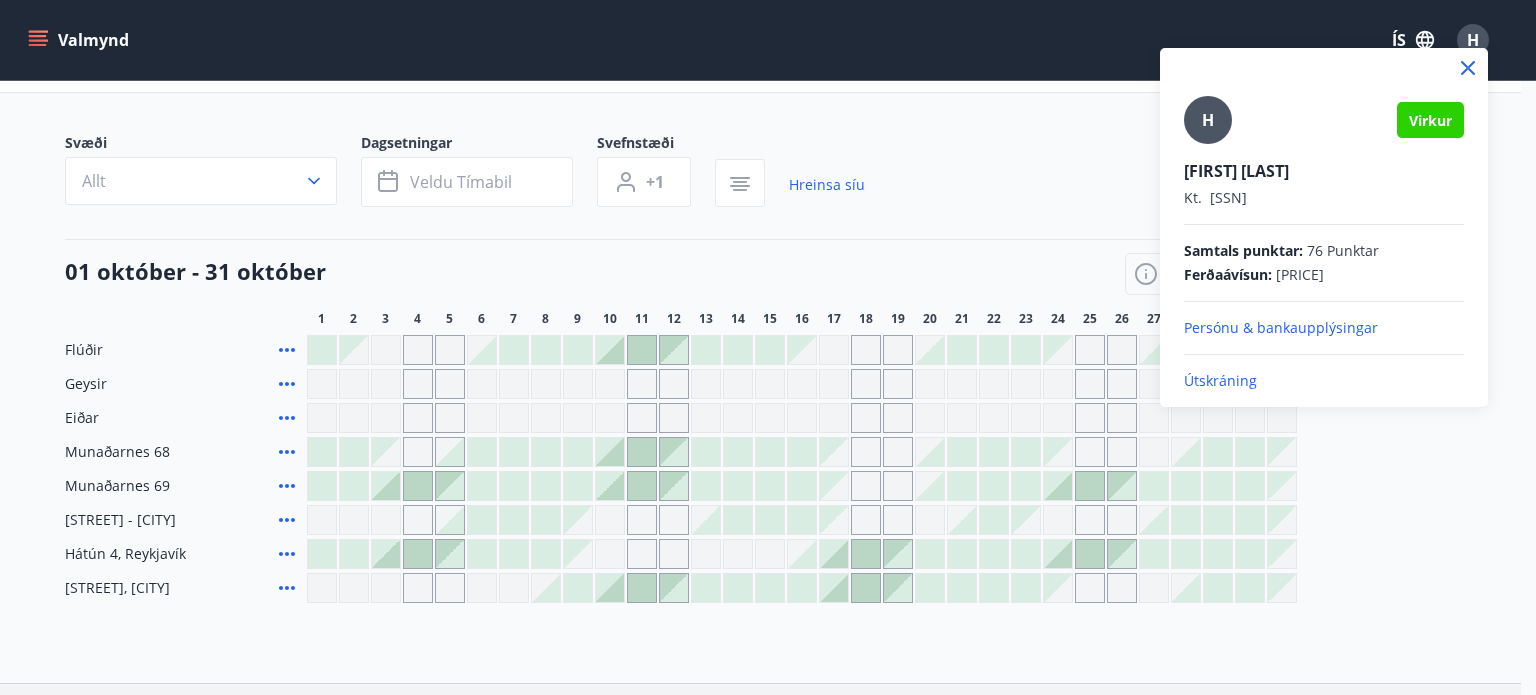 click at bounding box center [768, 347] 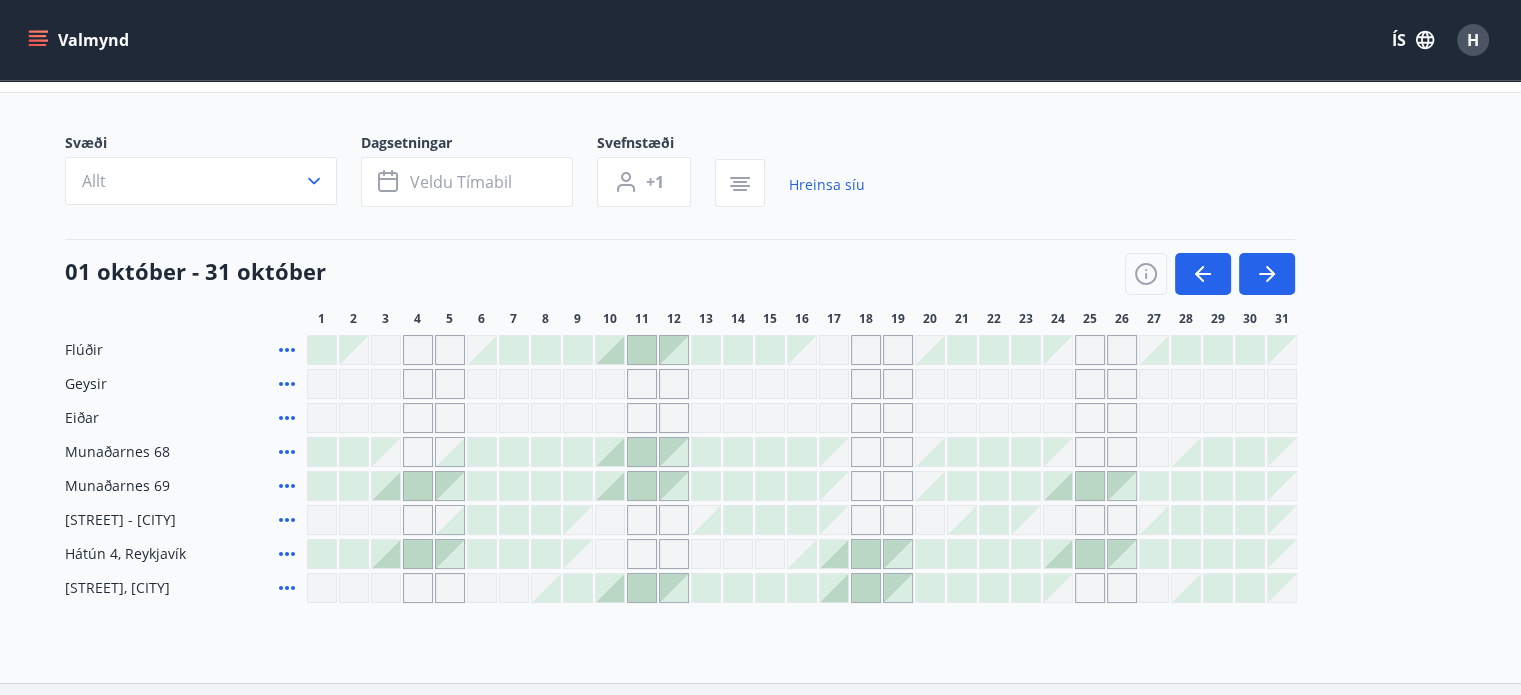 click 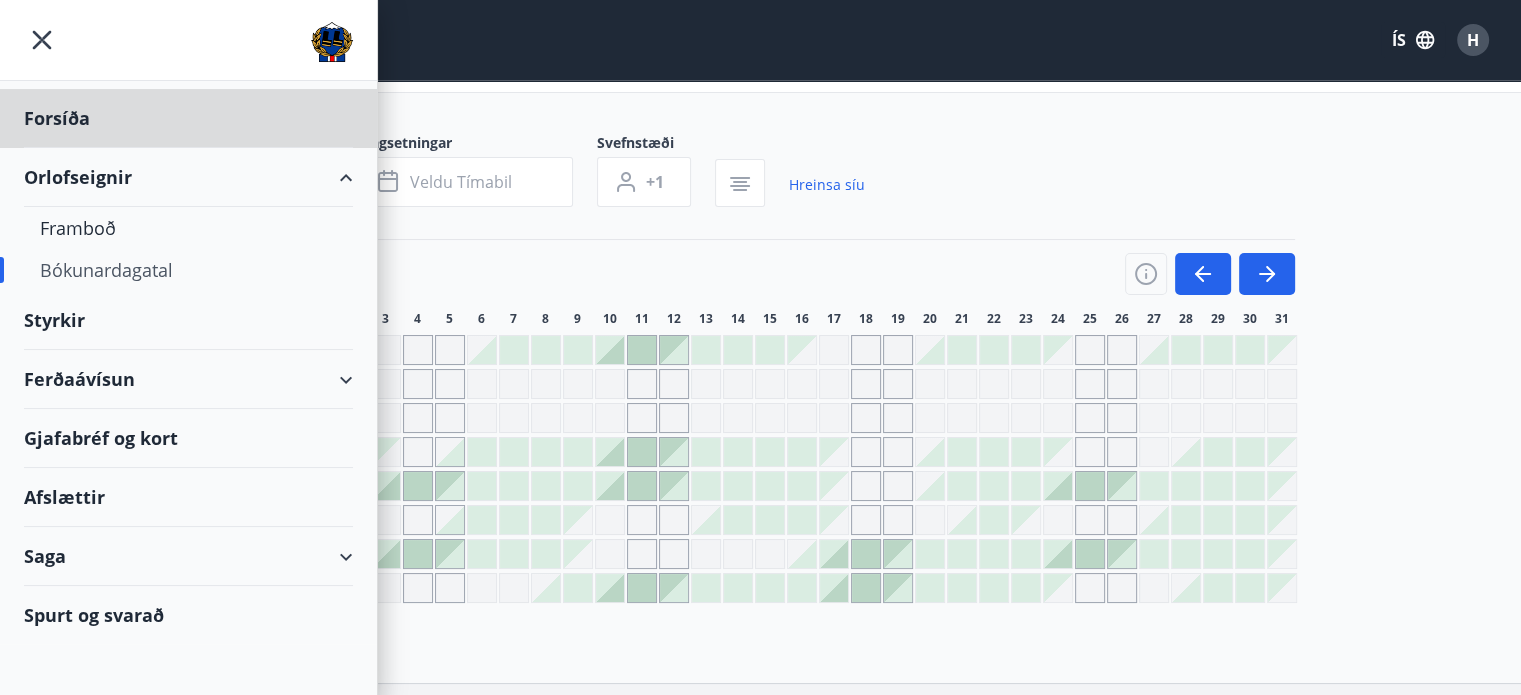 click on "Styrkir" at bounding box center (188, 118) 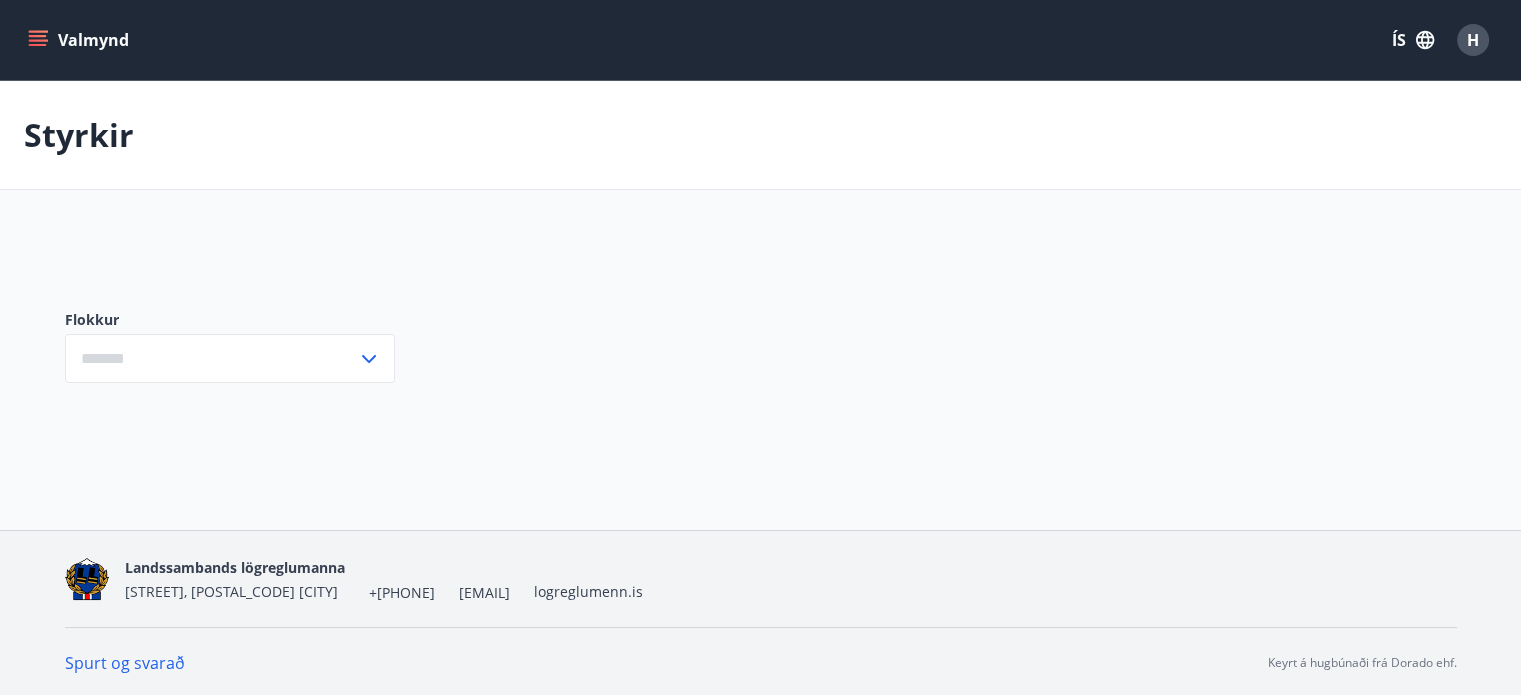 type on "***" 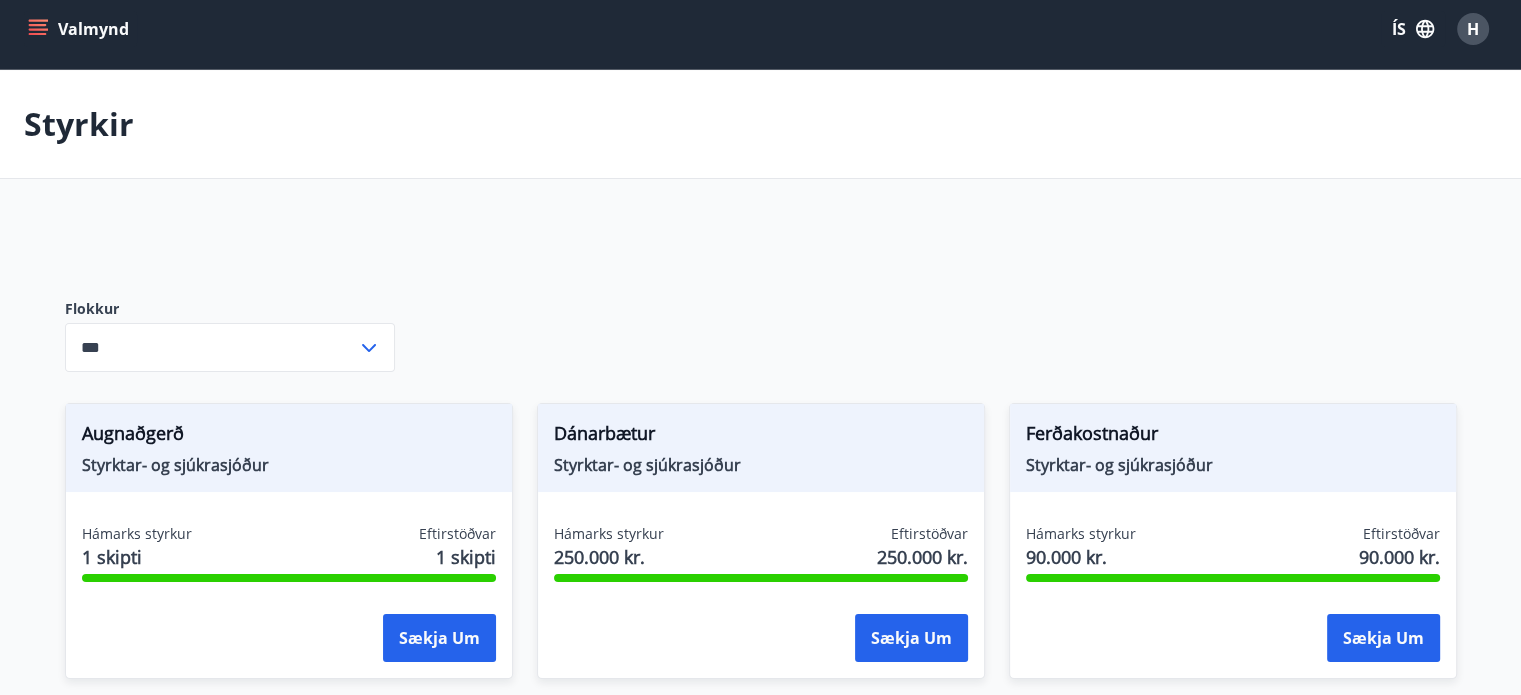 scroll, scrollTop: 0, scrollLeft: 0, axis: both 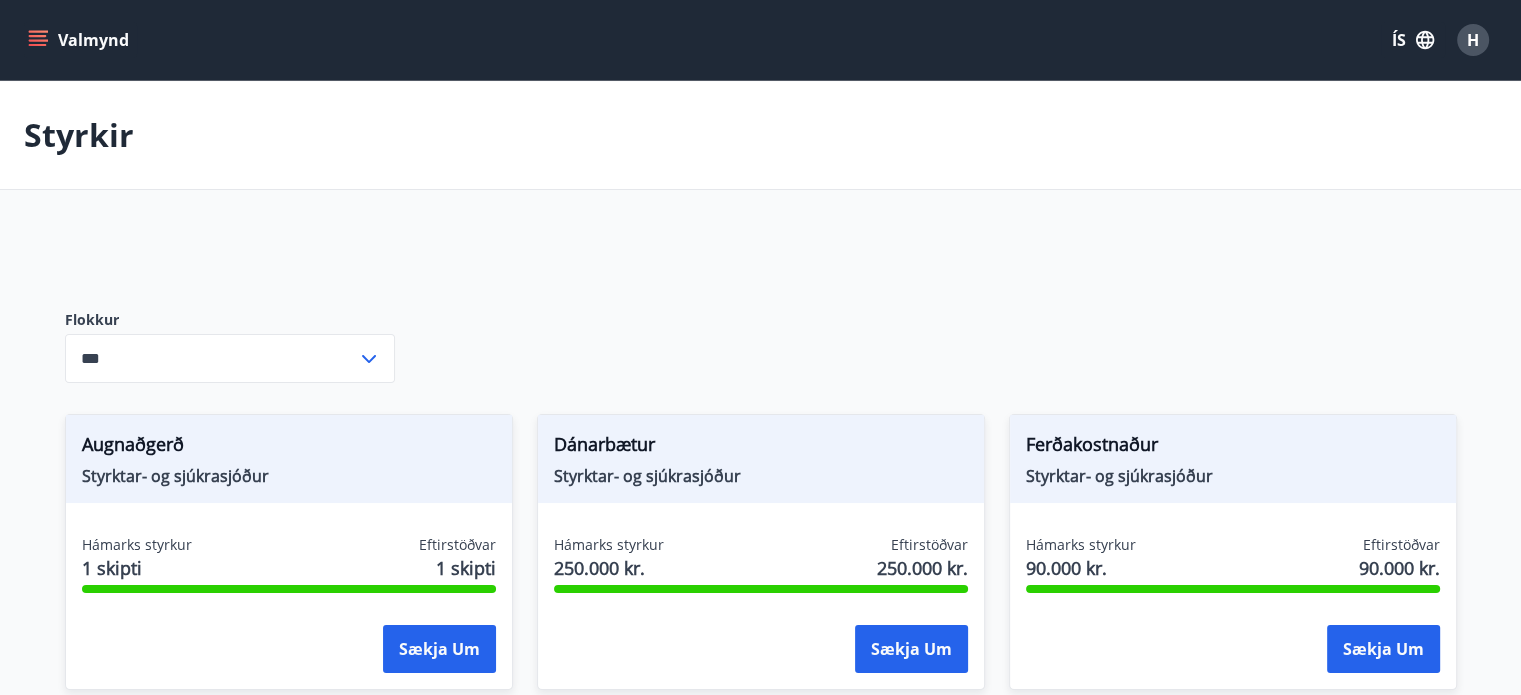 click 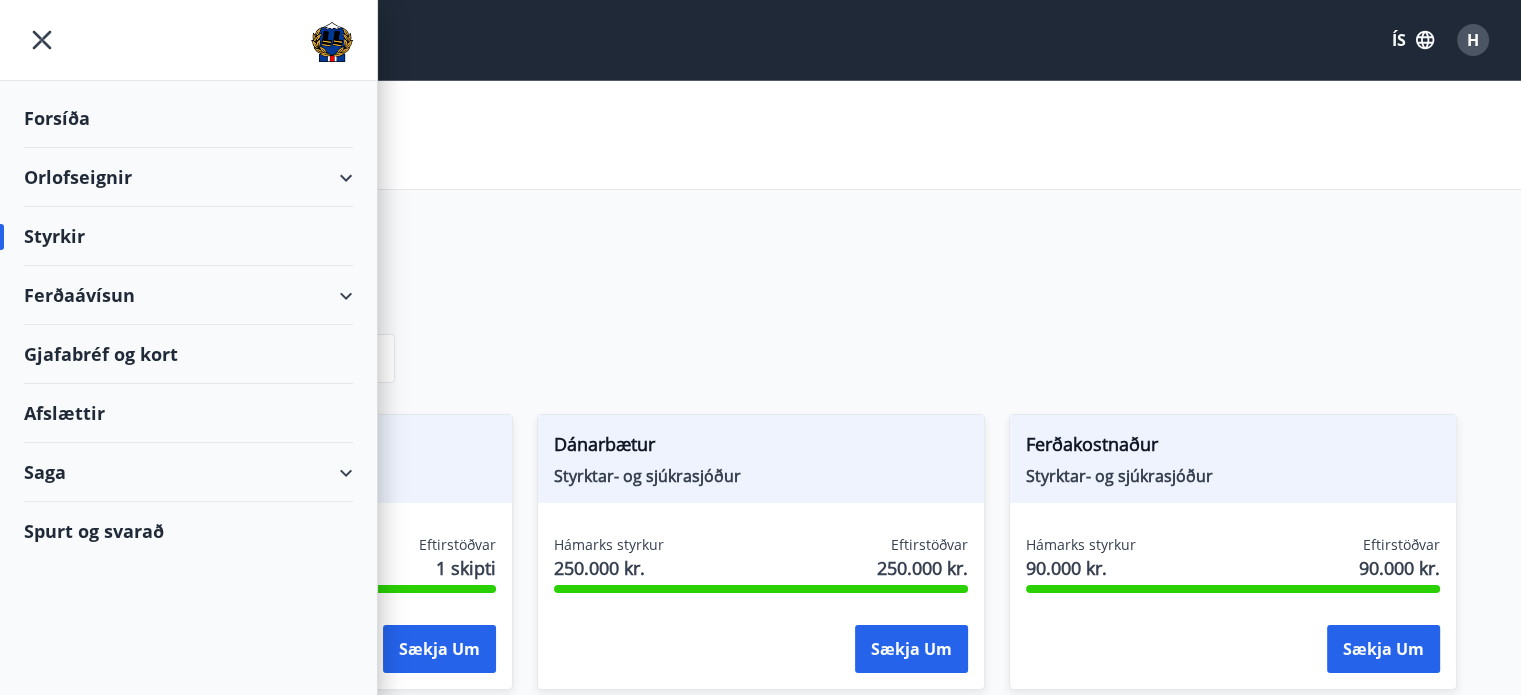 click on "Saga" at bounding box center (188, 472) 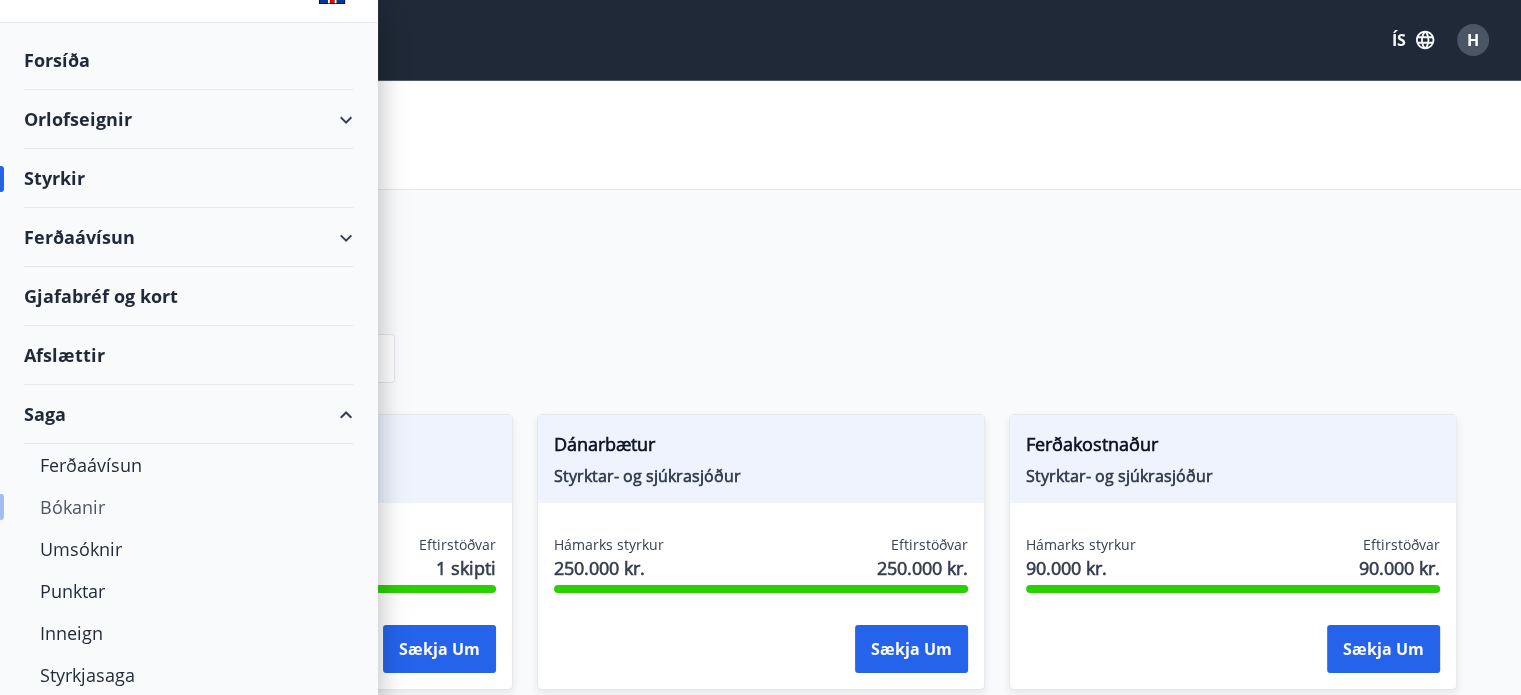 scroll, scrollTop: 115, scrollLeft: 0, axis: vertical 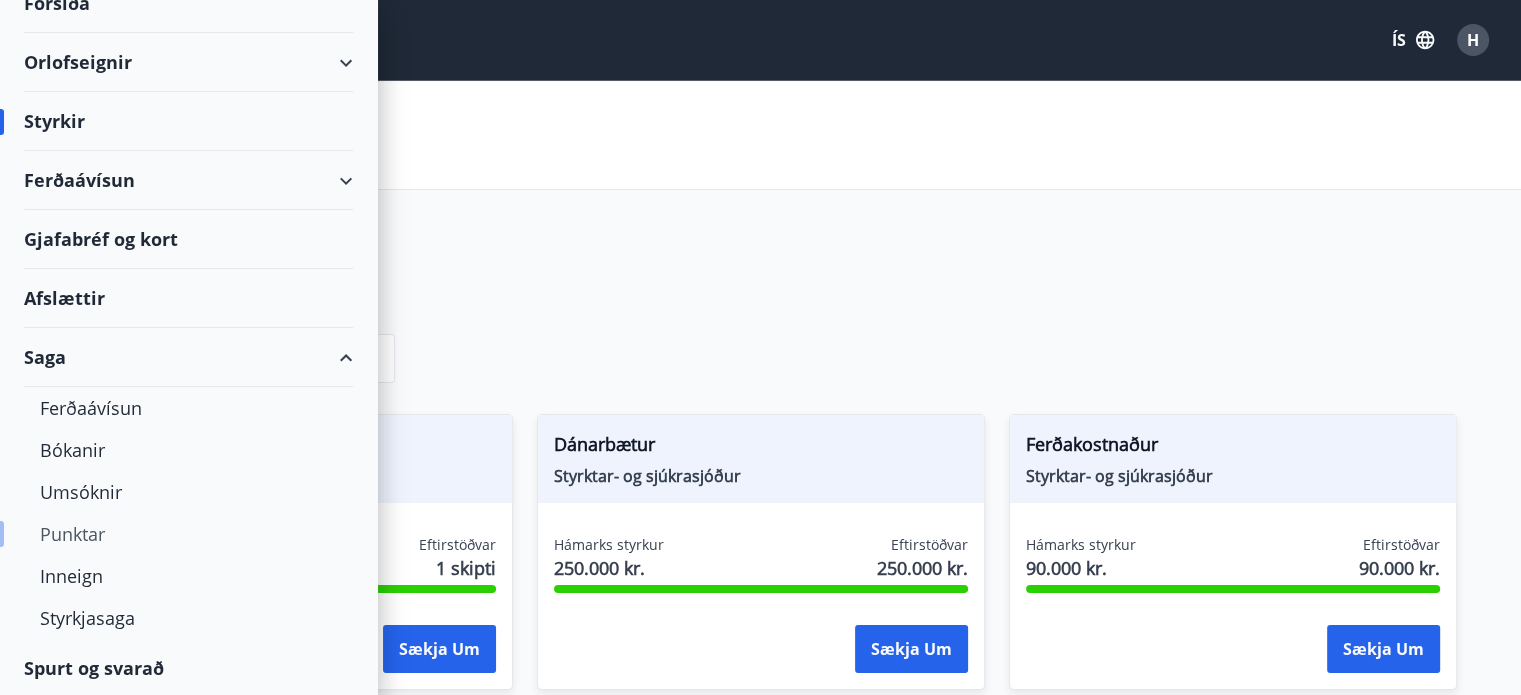 click on "Punktar" at bounding box center (188, 534) 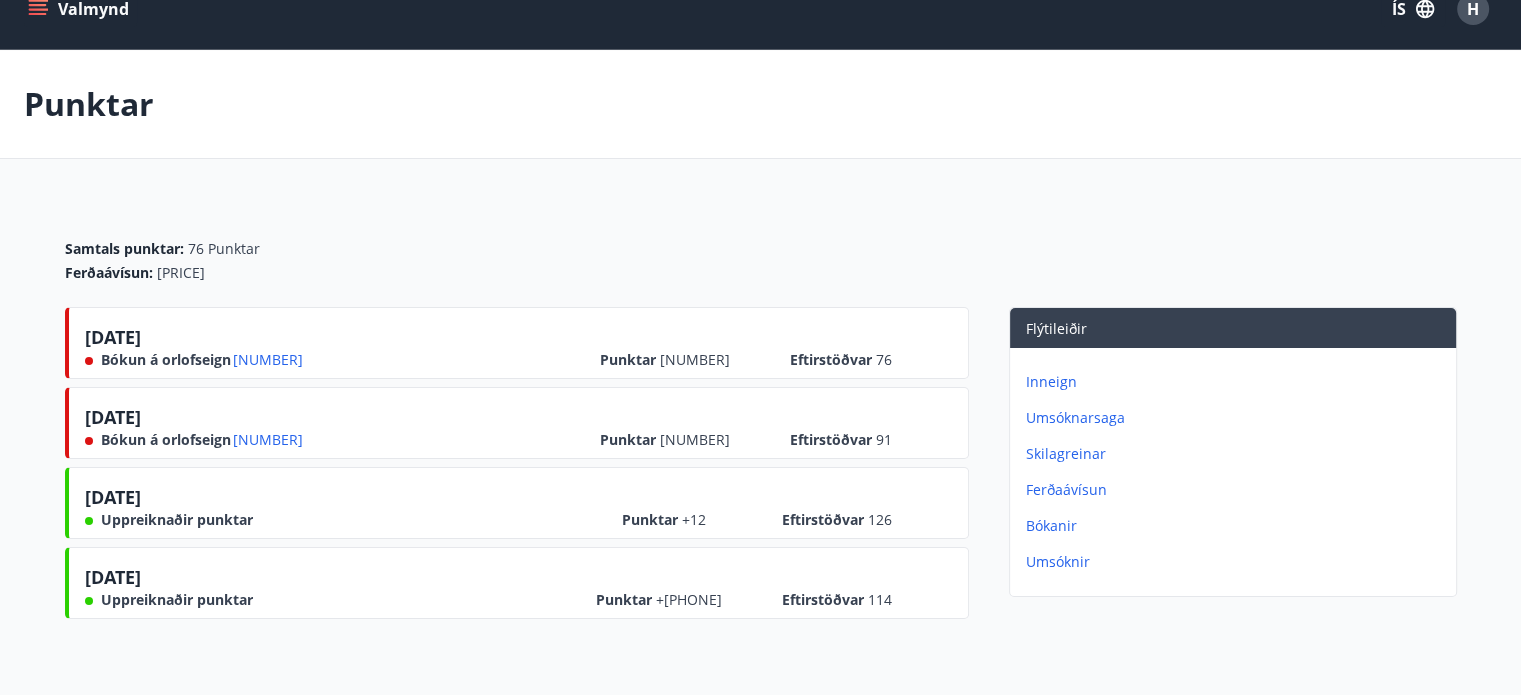 scroll, scrollTop: 0, scrollLeft: 0, axis: both 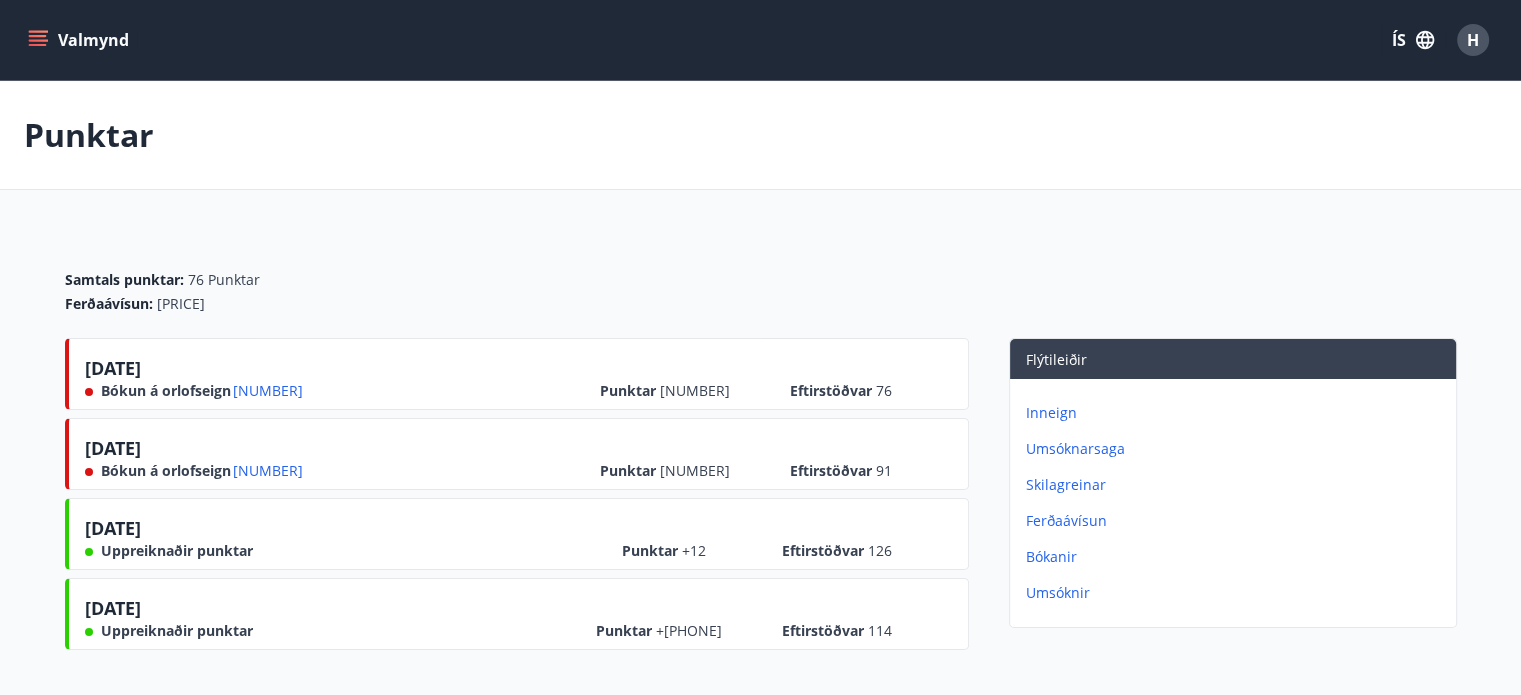 click 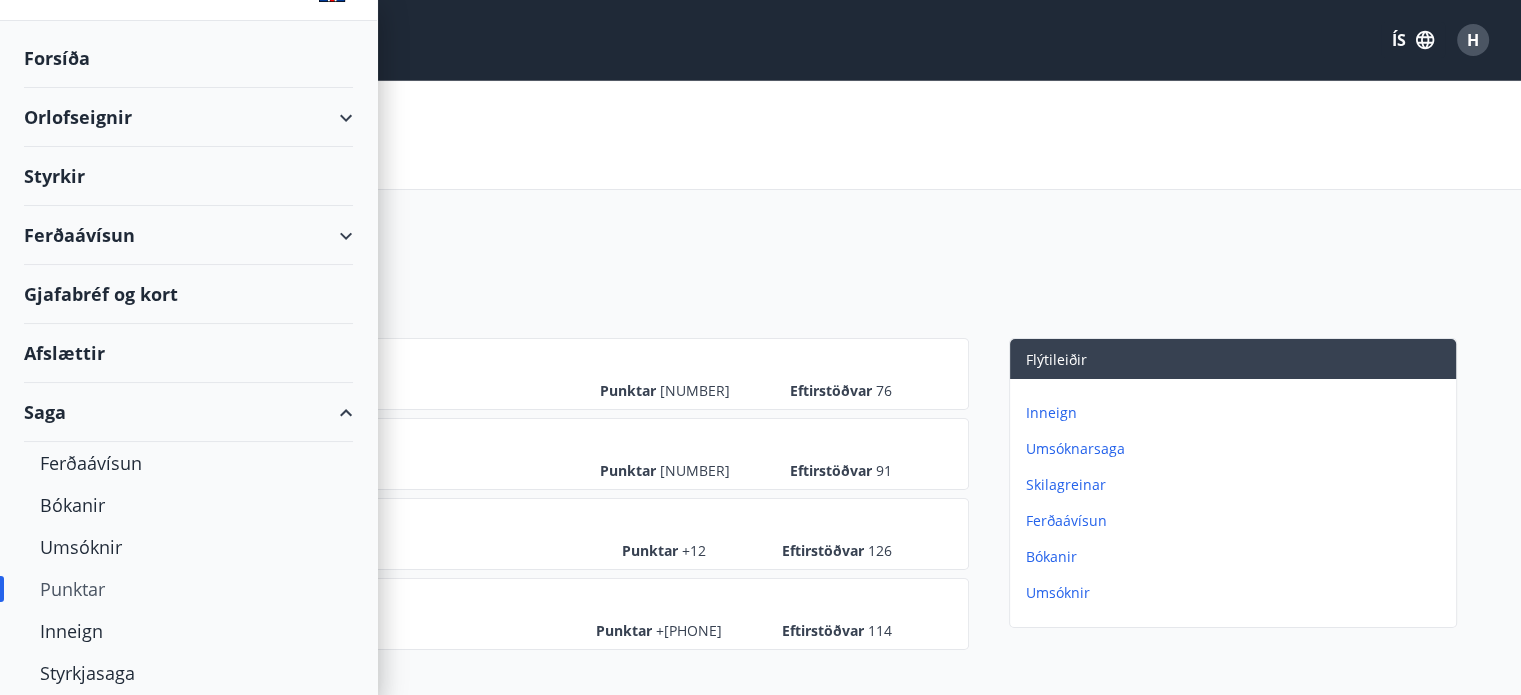 scroll, scrollTop: 115, scrollLeft: 0, axis: vertical 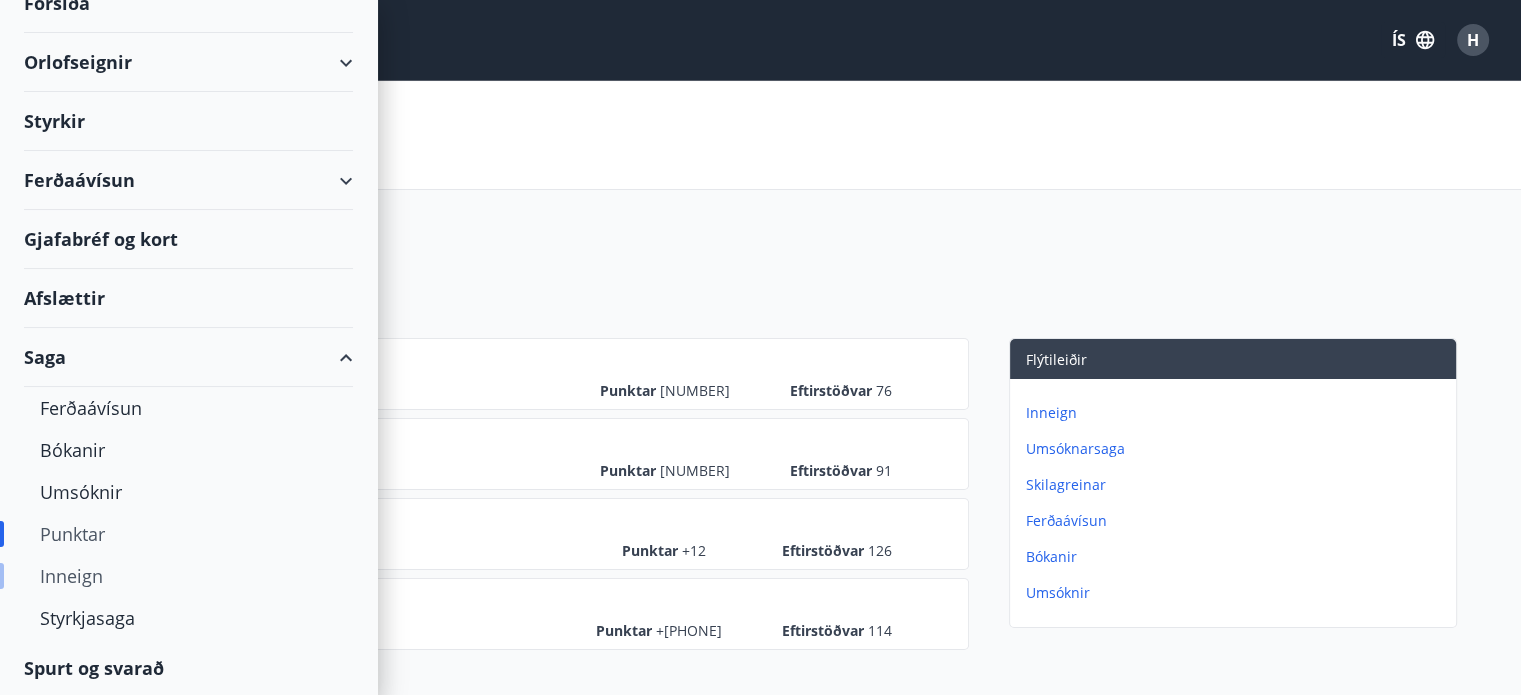 click on "Inneign" at bounding box center [188, 576] 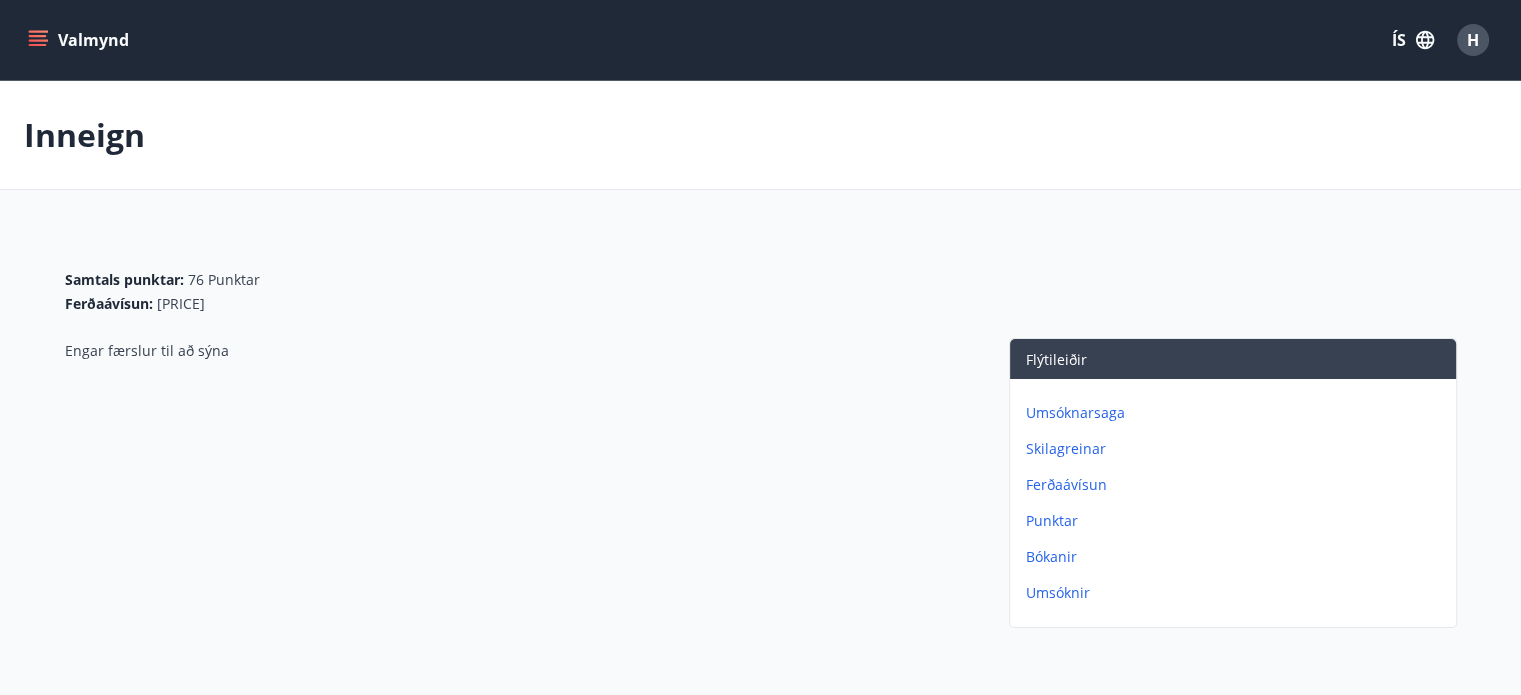 click 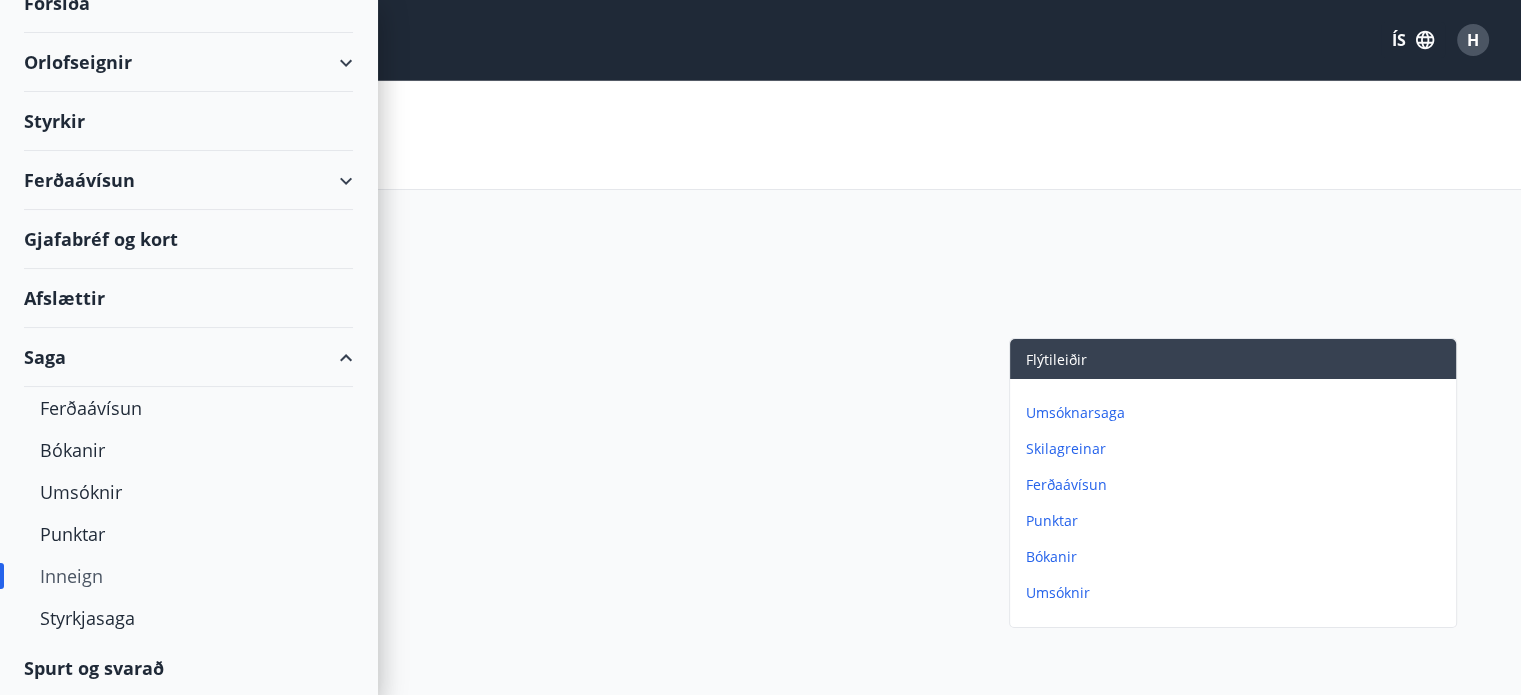 scroll, scrollTop: 15, scrollLeft: 0, axis: vertical 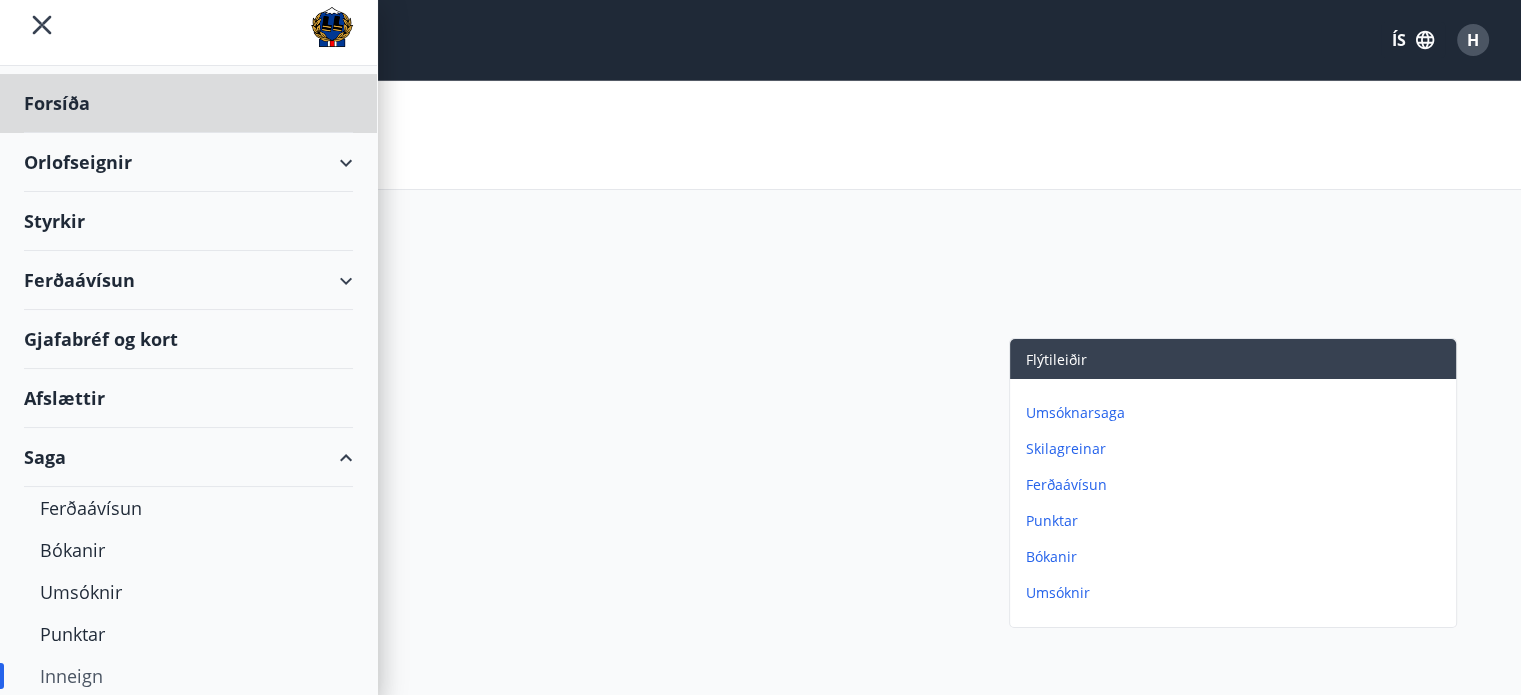 click on "Styrkir" at bounding box center (188, 103) 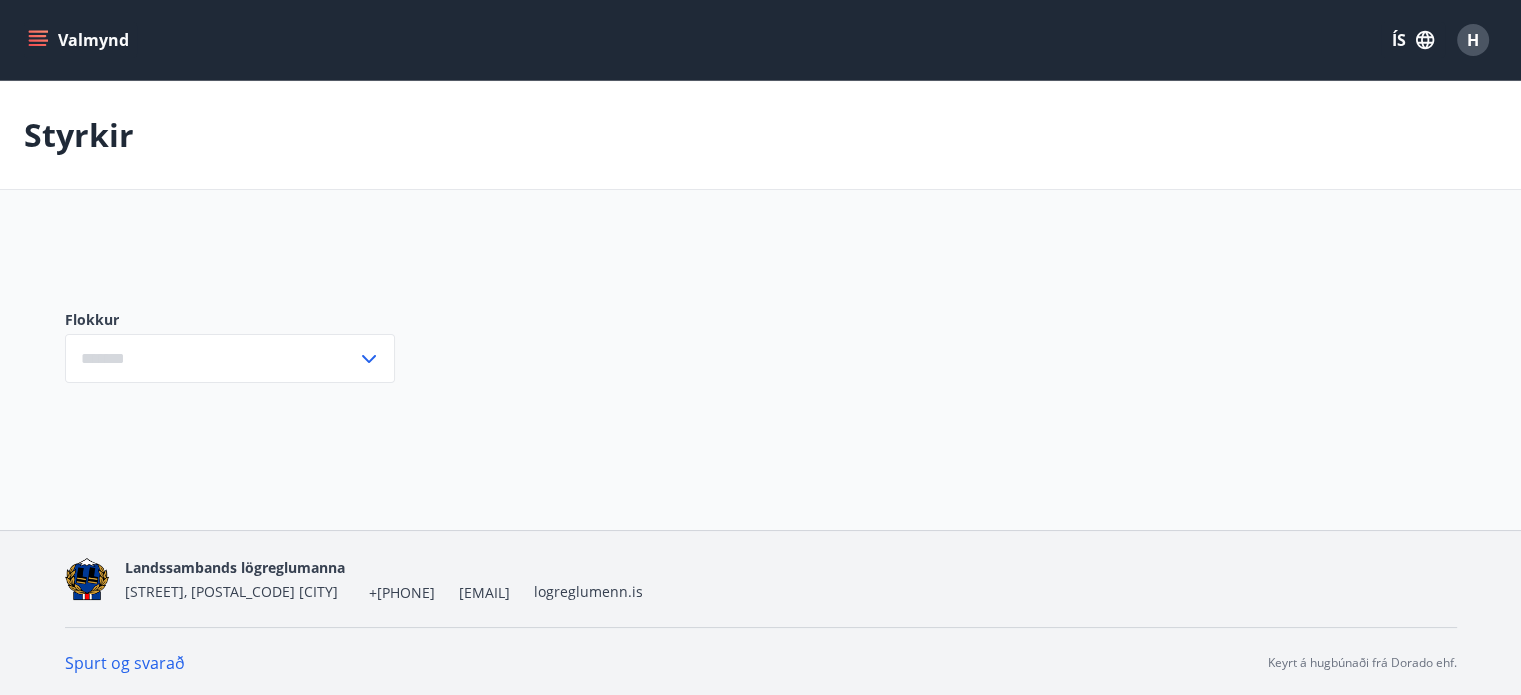 type on "***" 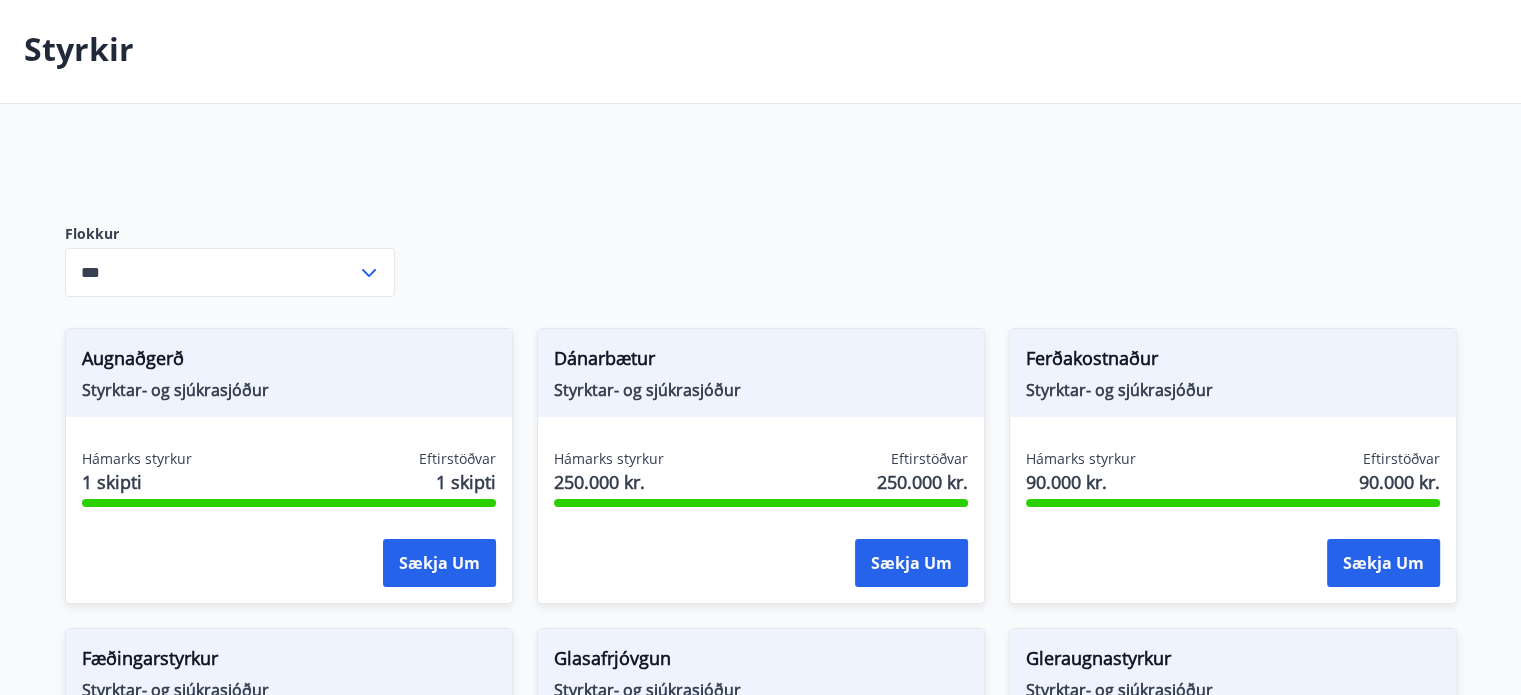 scroll, scrollTop: 0, scrollLeft: 0, axis: both 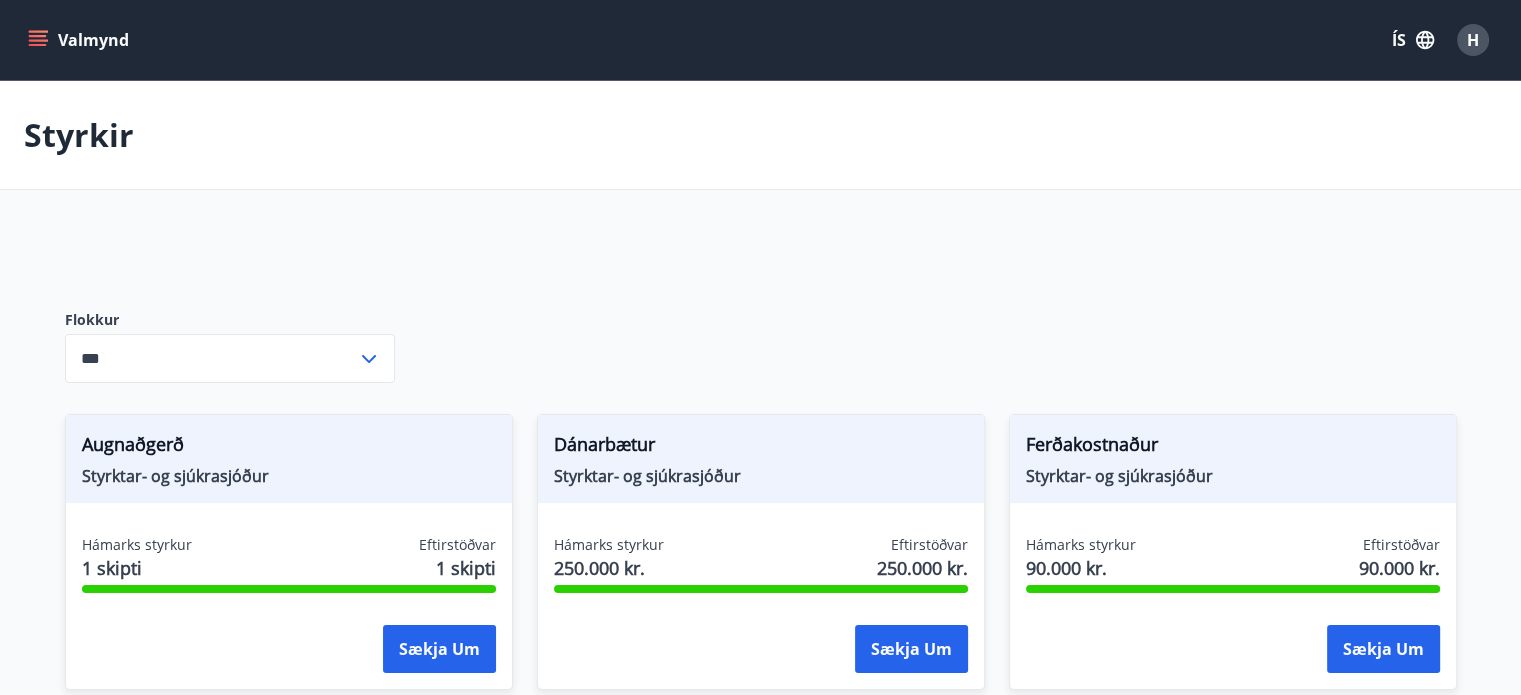 click 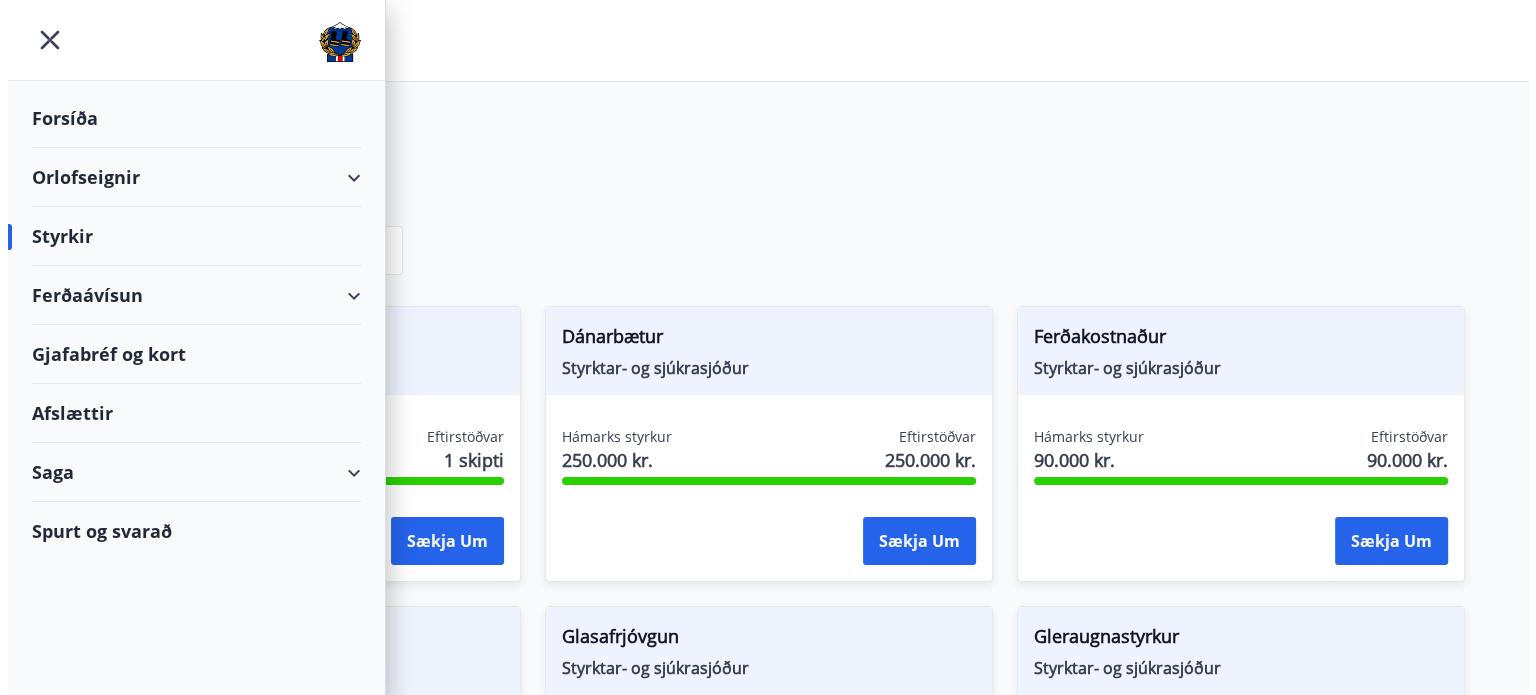scroll, scrollTop: 0, scrollLeft: 0, axis: both 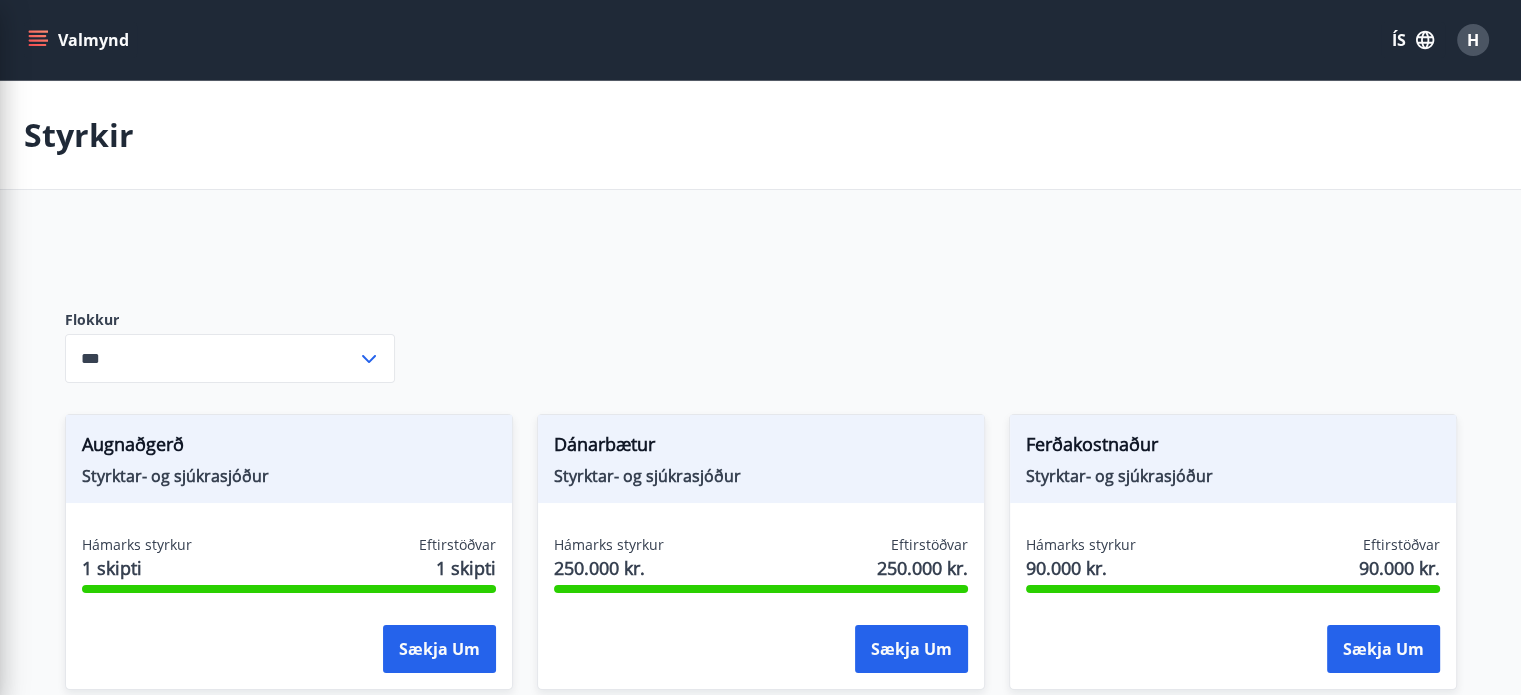 click at bounding box center (537, 254) 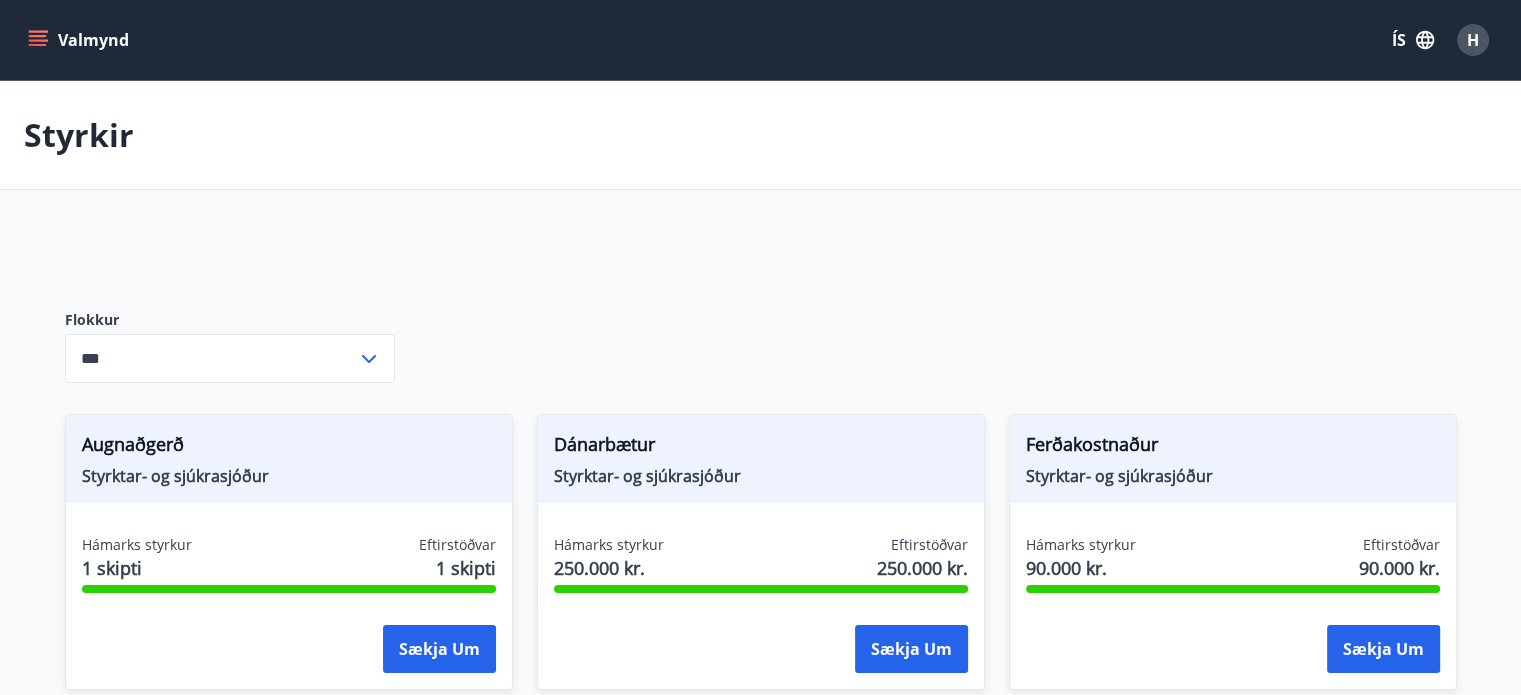 click on "H" at bounding box center [1473, 40] 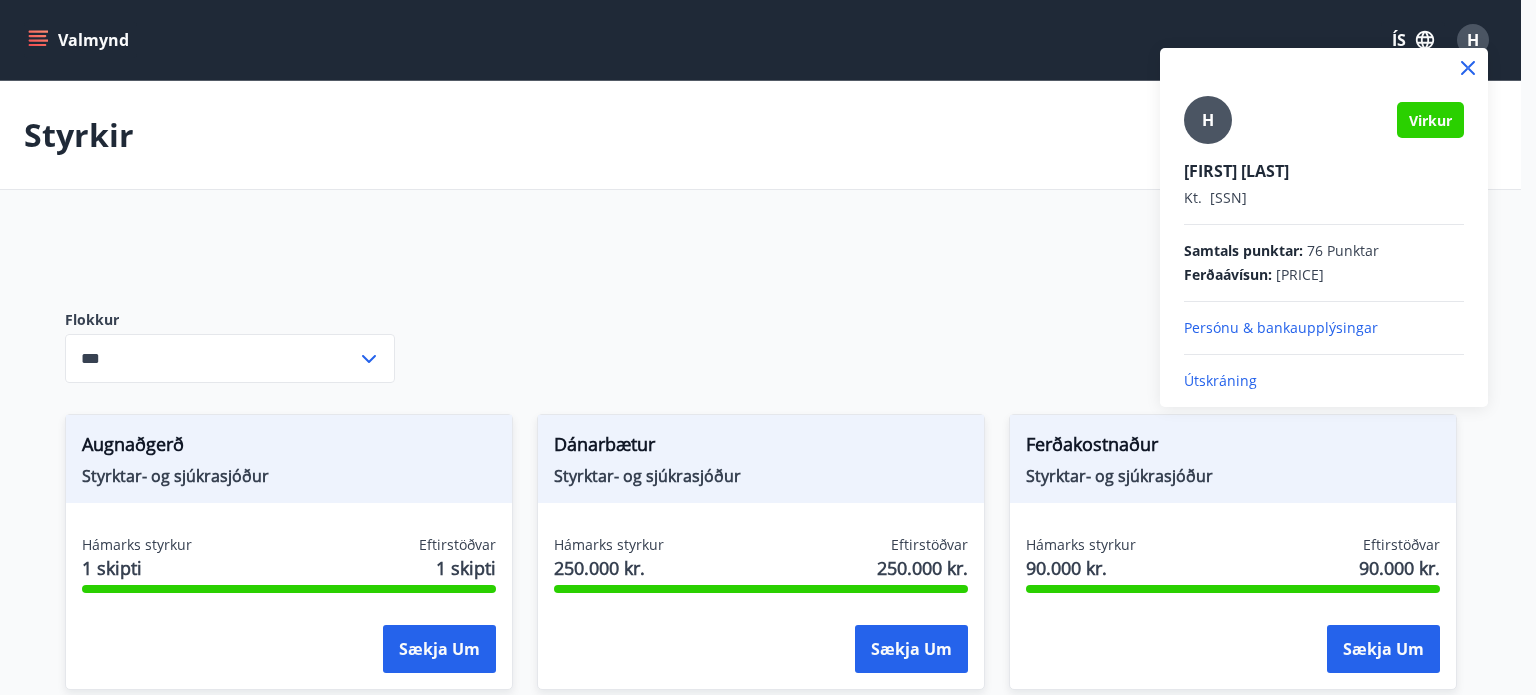 click on "Útskráning" at bounding box center [1324, 381] 